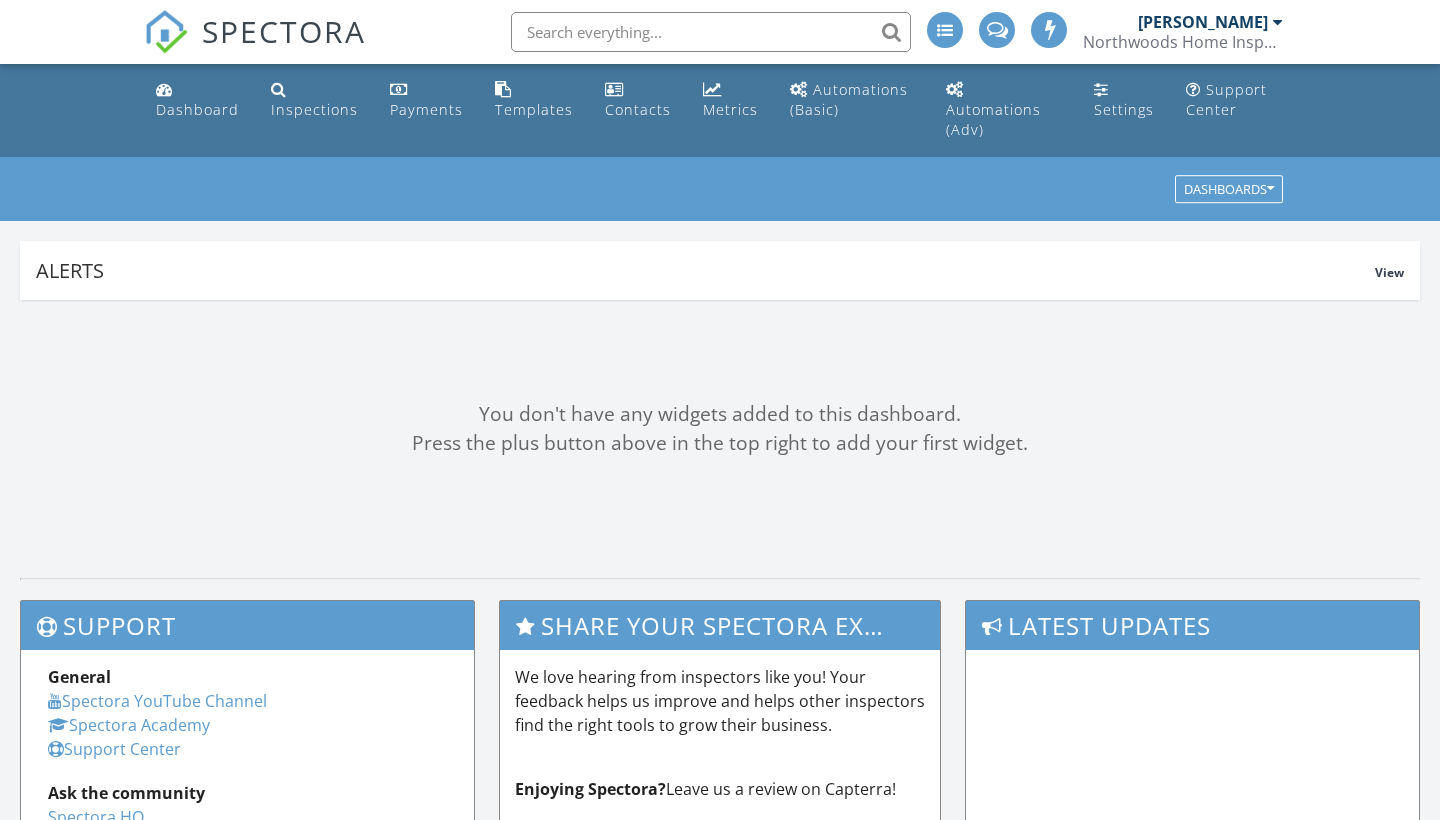 scroll, scrollTop: 0, scrollLeft: 0, axis: both 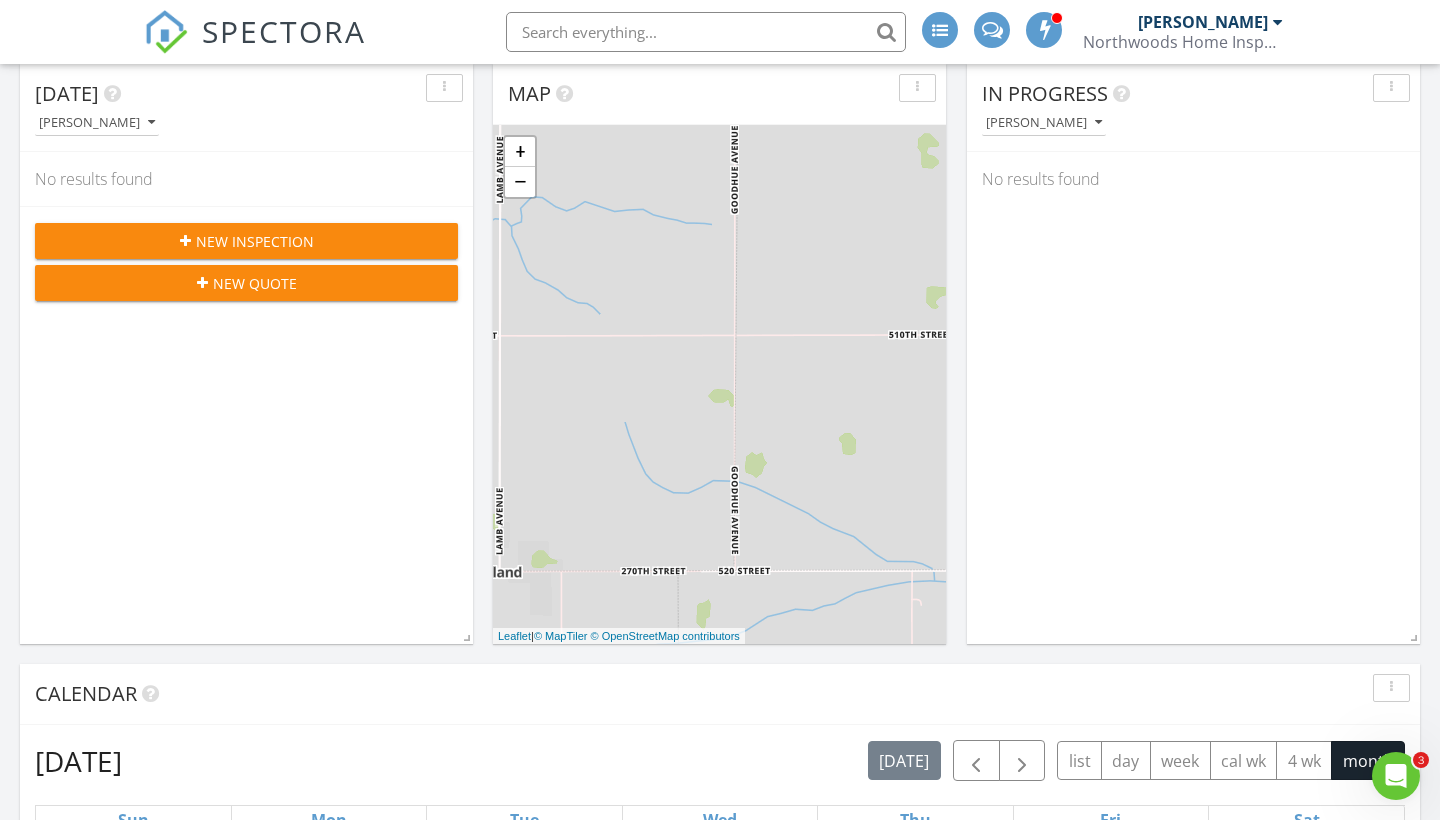 click on "New Inspection" at bounding box center (255, 241) 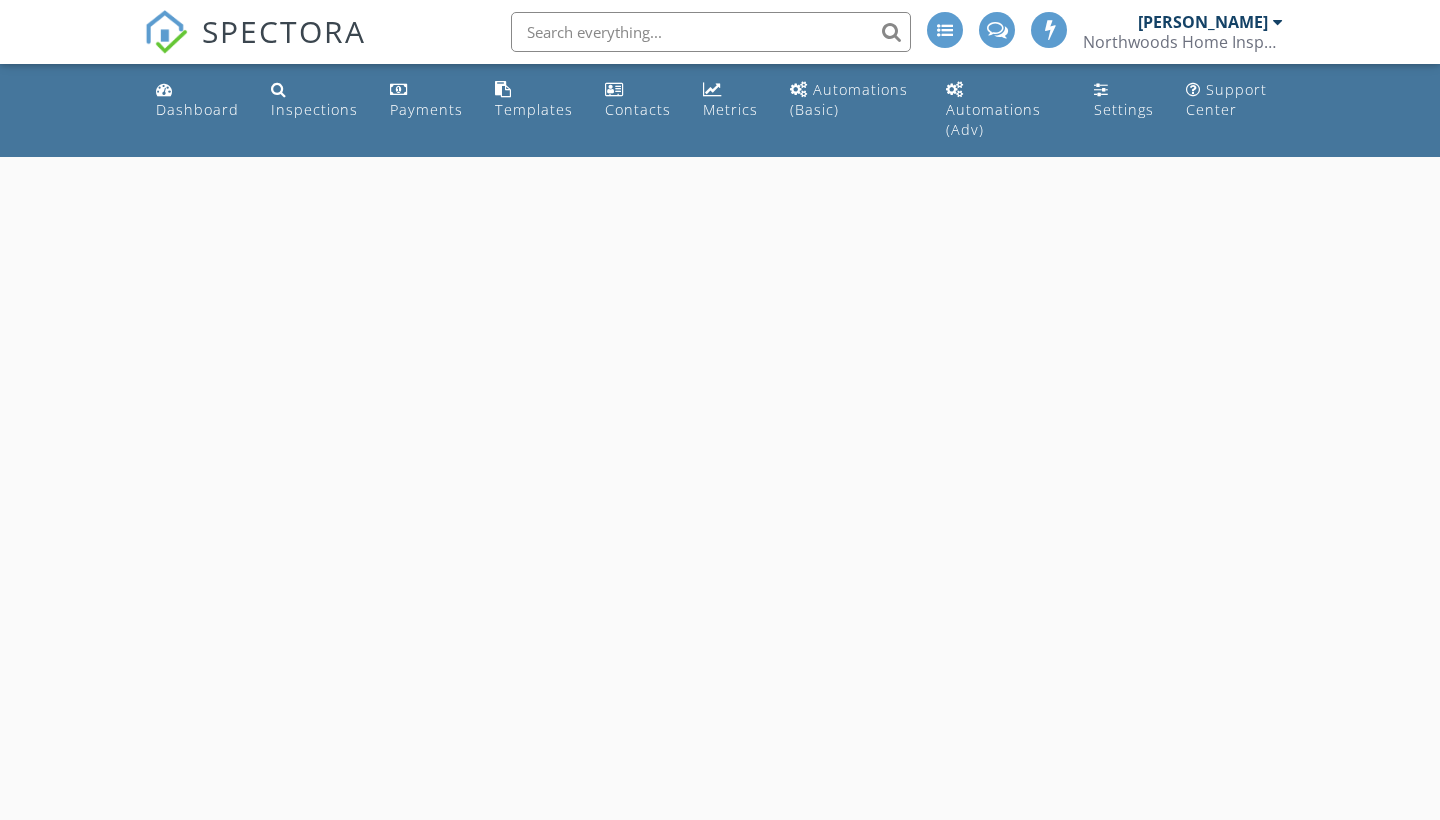 scroll, scrollTop: 0, scrollLeft: 0, axis: both 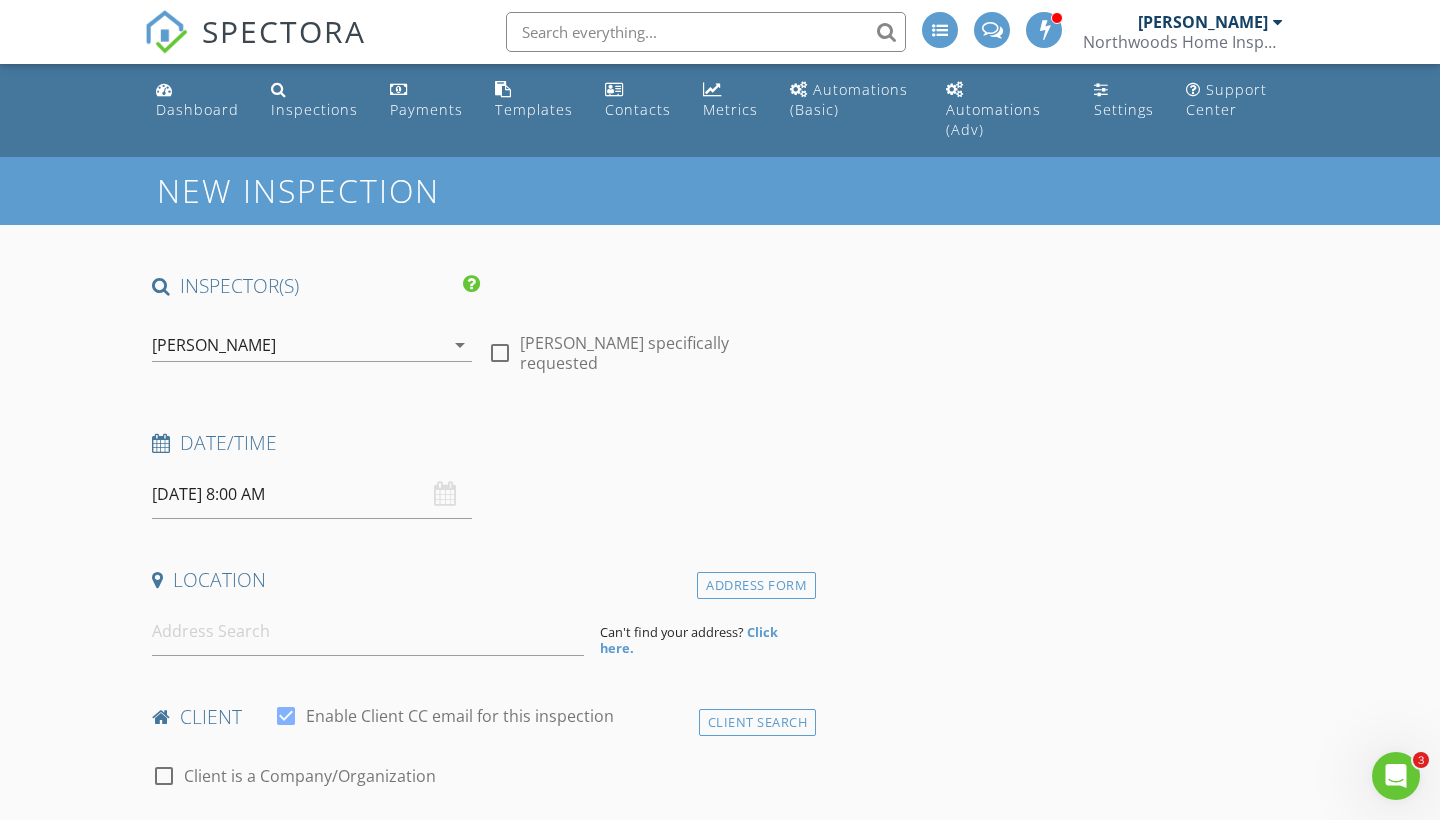 click on "[PERSON_NAME]" at bounding box center (214, 345) 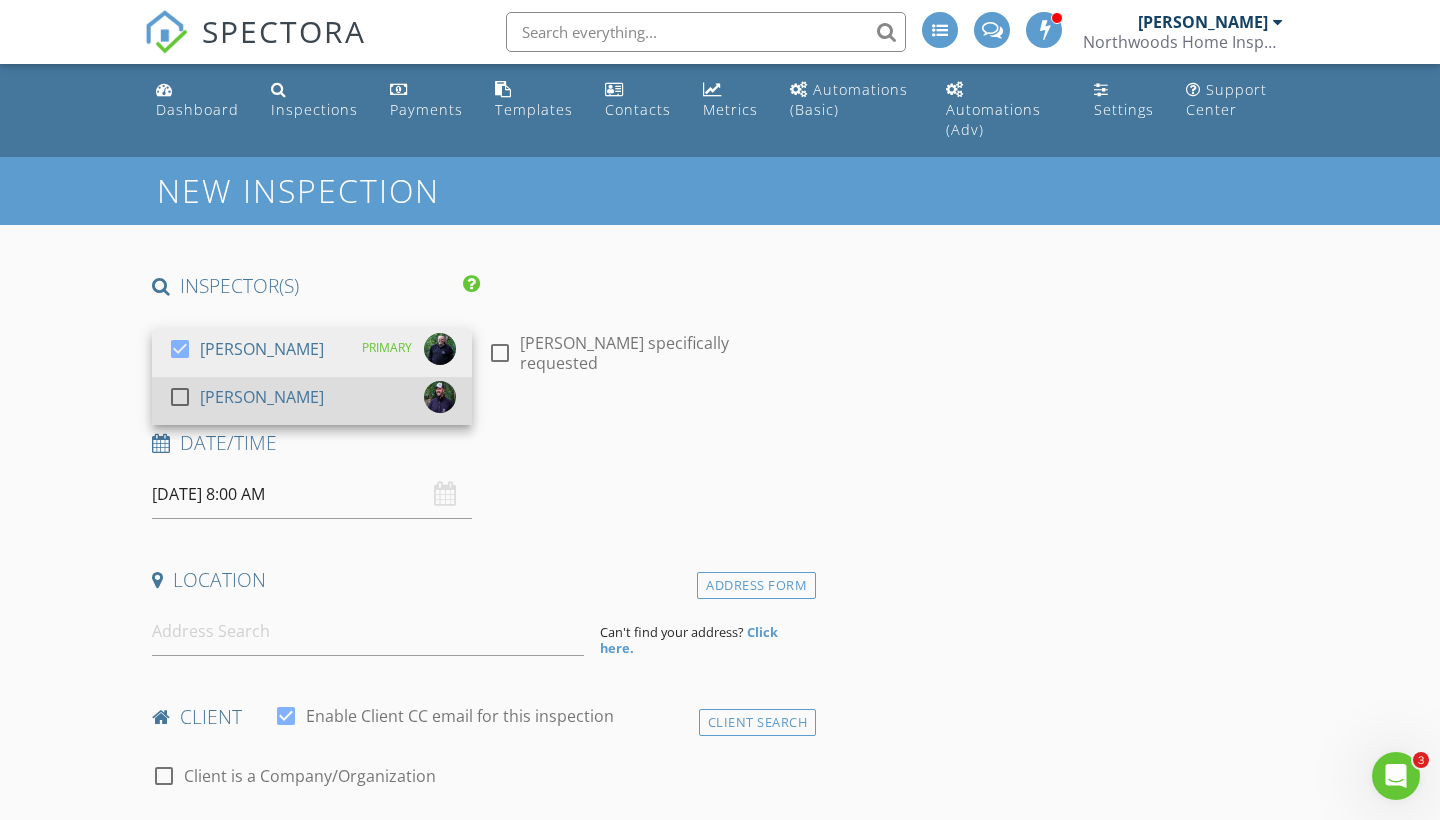 click on "[PERSON_NAME]" at bounding box center (262, 397) 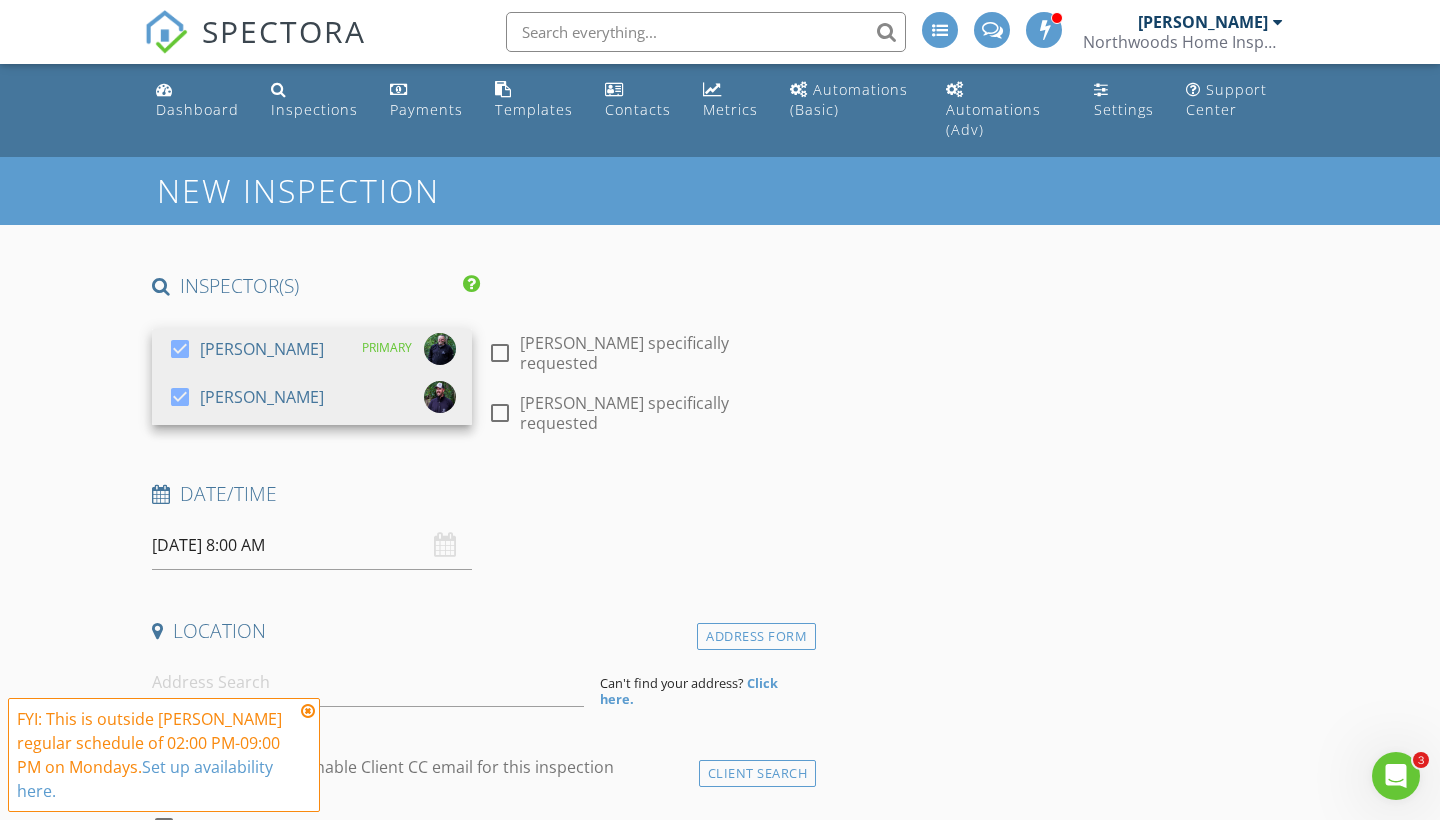 click on "New Inspection
INSPECTOR(S)
check_box   Ryan Moore   PRIMARY   check_box   James Franklin     Ryan Moore,  James Franklin arrow_drop_down   check_box_outline_blank Ryan Moore specifically requested check_box_outline_blank James Franklin specifically requested
Date/Time
07/28/2025 8:00 AM
Location
Address Form       Can't find your address?   Click here.
client
check_box Enable Client CC email for this inspection   Client Search     check_box_outline_blank Client is a Company/Organization     First Name   Last Name   Email   CC Email   Phone         Tags         Notes   Private Notes
ADD ADDITIONAL client
SERVICES
check_box_outline_blank   Residential Single Family Home Inspection   check_box_outline_blank   Condo/Townhome Residential Inspection   check_box_outline_blank" at bounding box center (720, 2017) 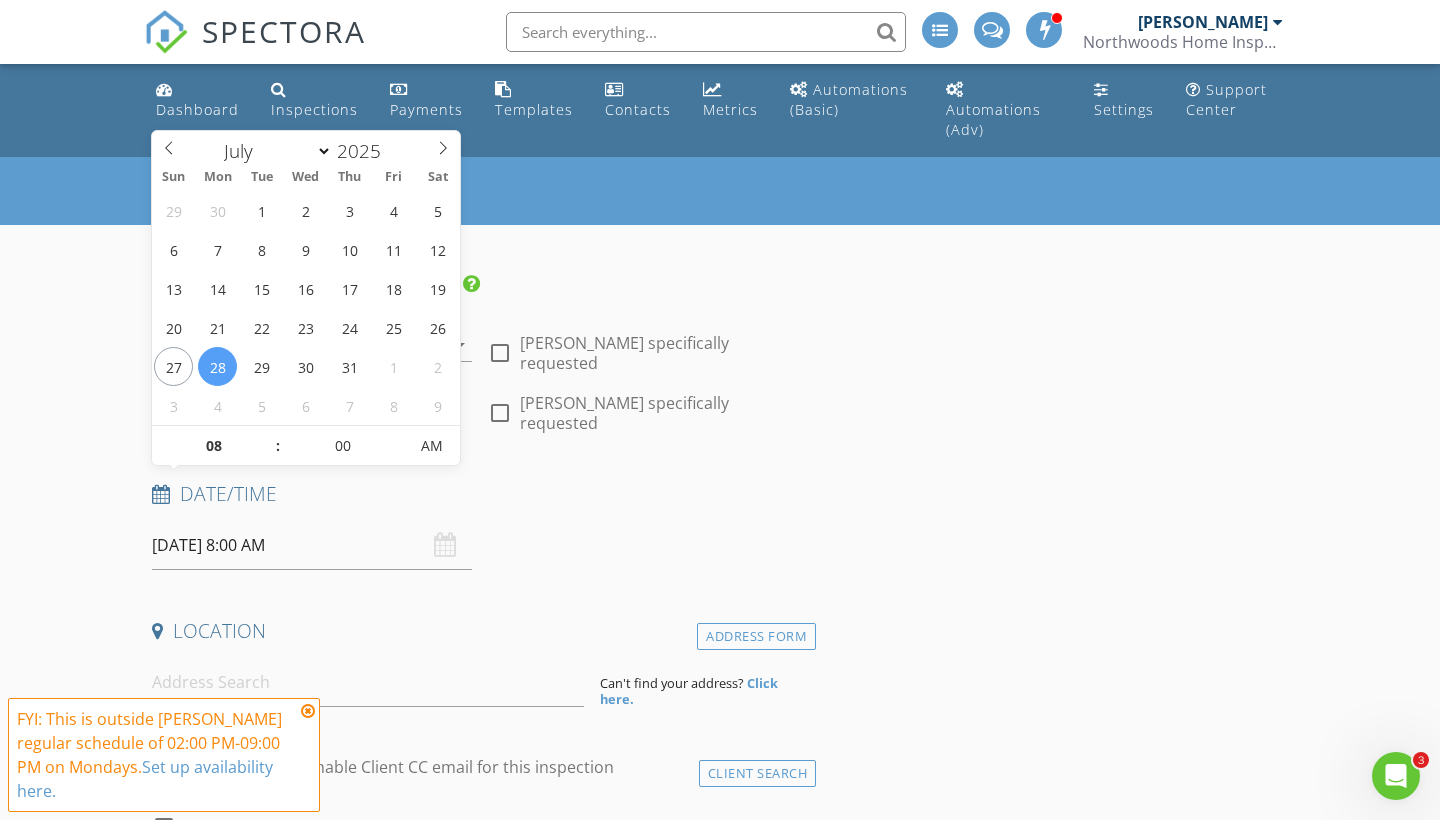 click on "07/28/2025 8:00 AM" at bounding box center (312, 545) 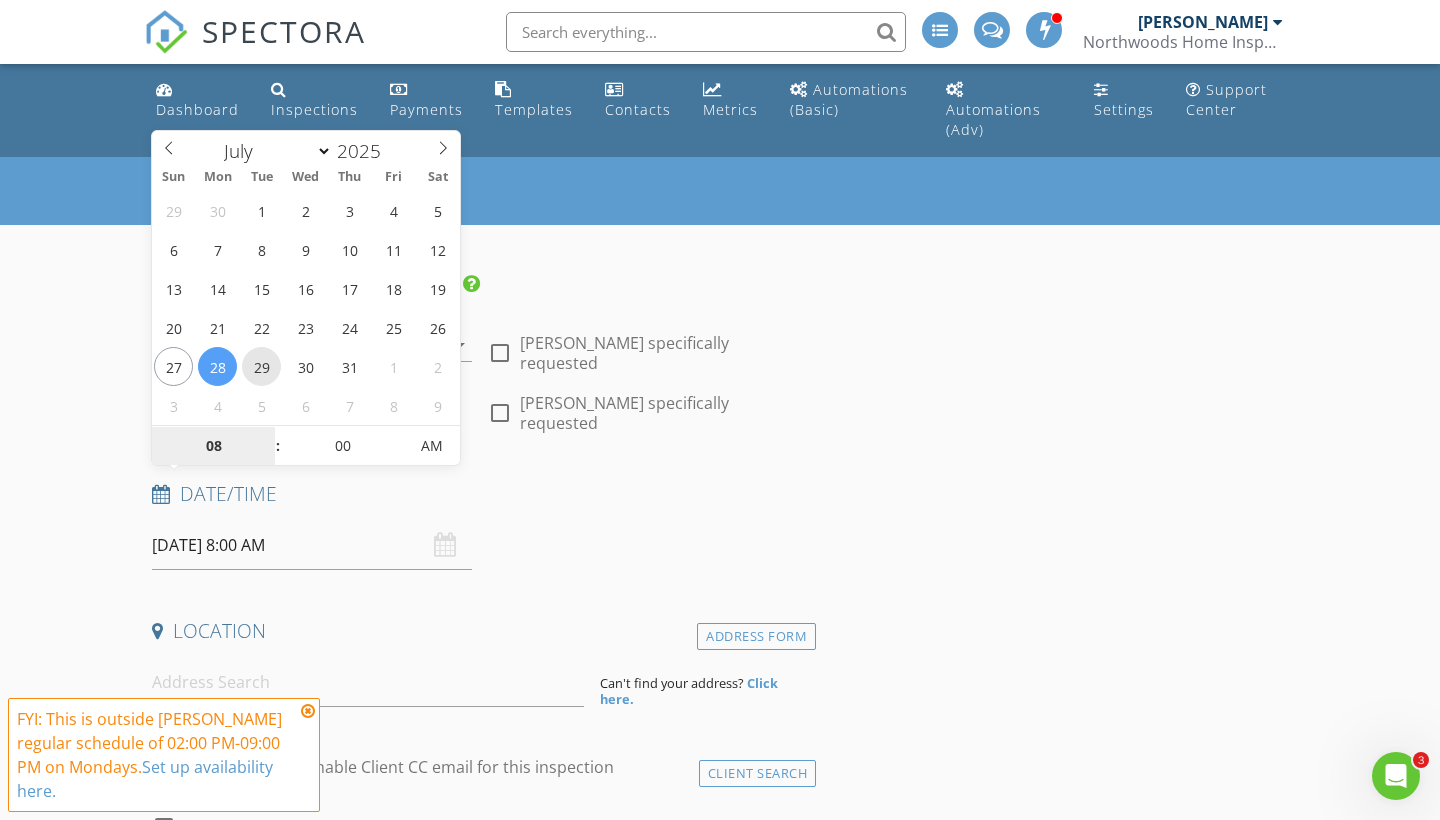 type on "07/29/2025 8:00 AM" 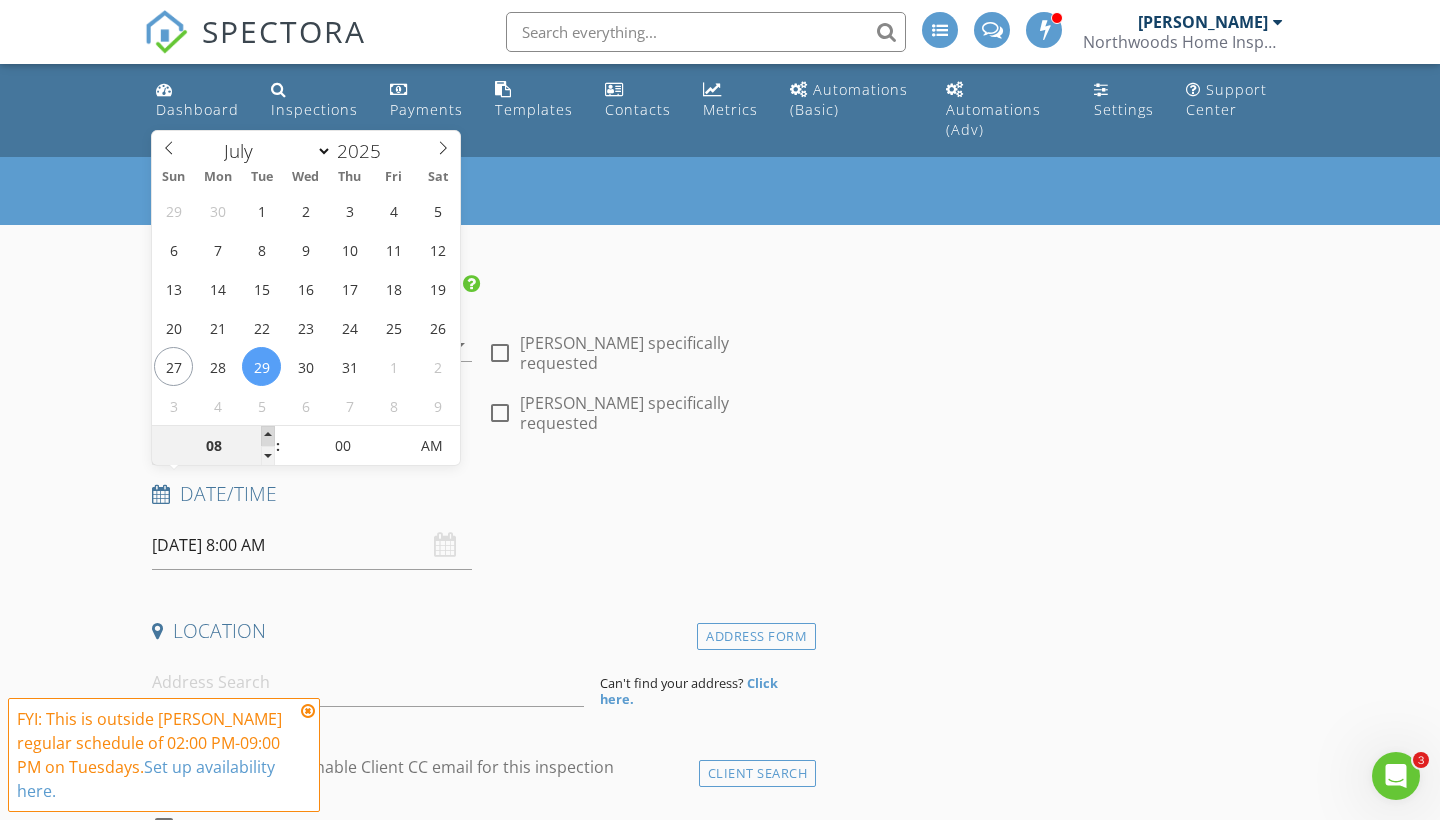 type on "09" 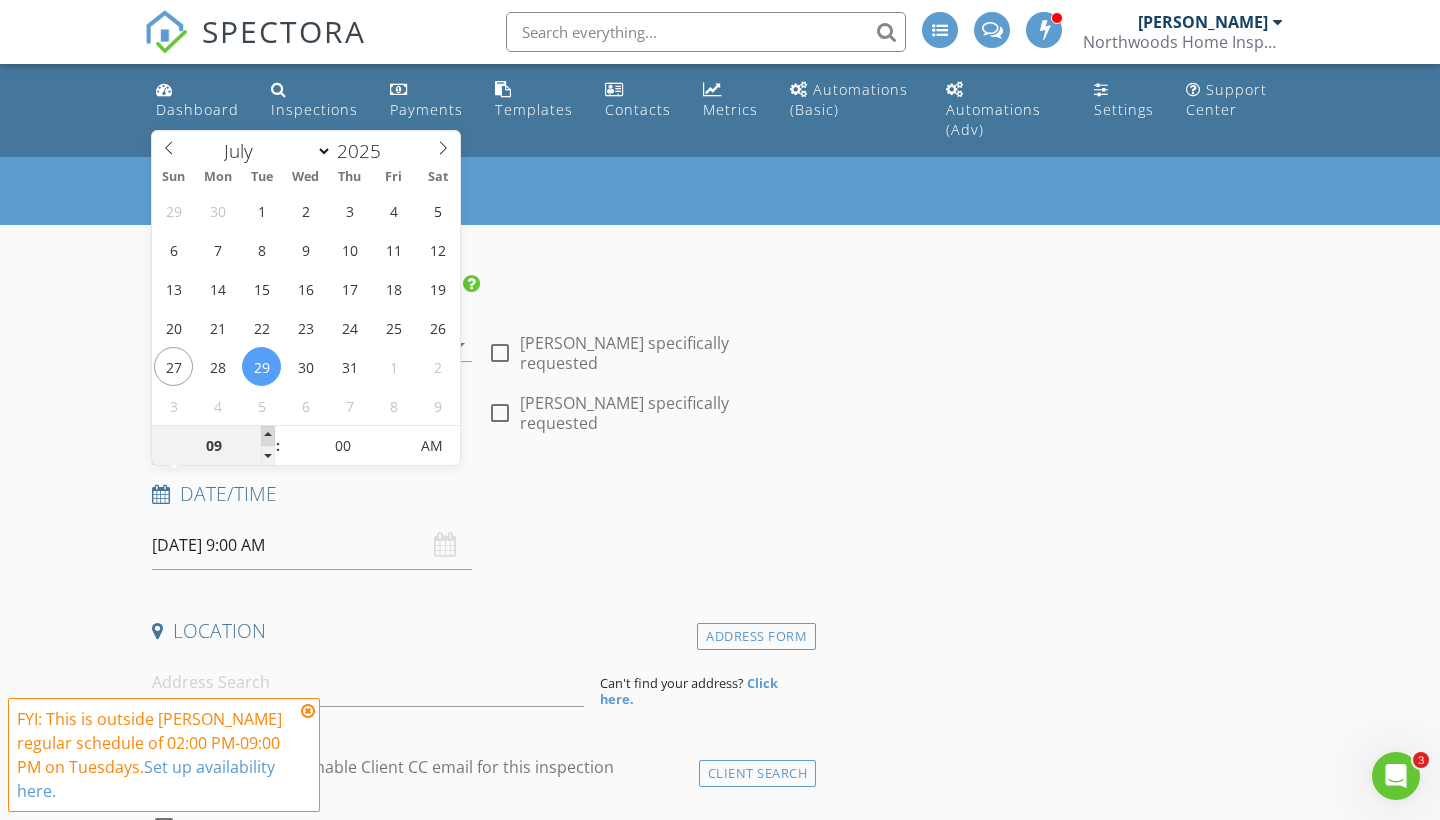 click at bounding box center [268, 436] 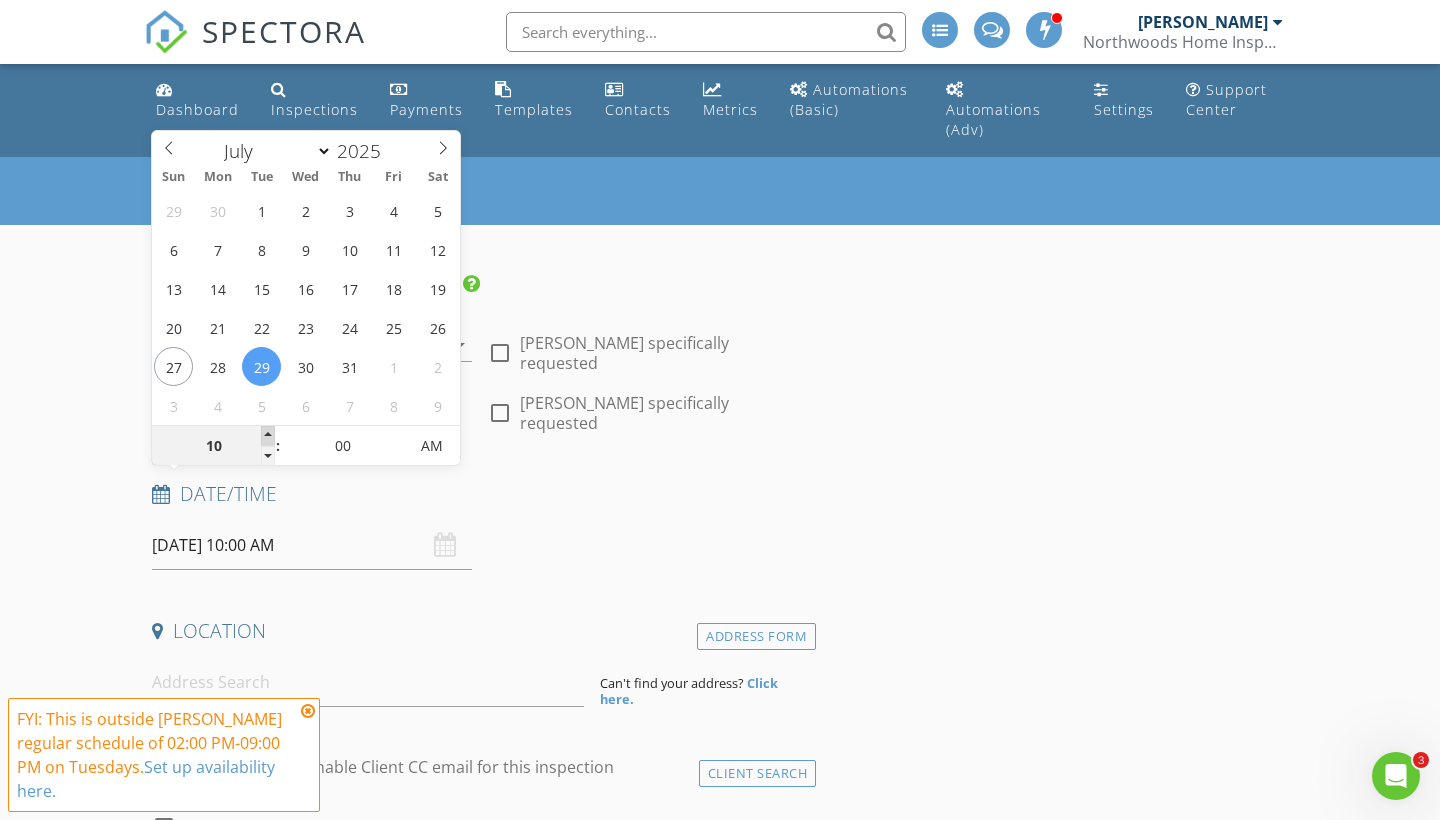 click at bounding box center [268, 436] 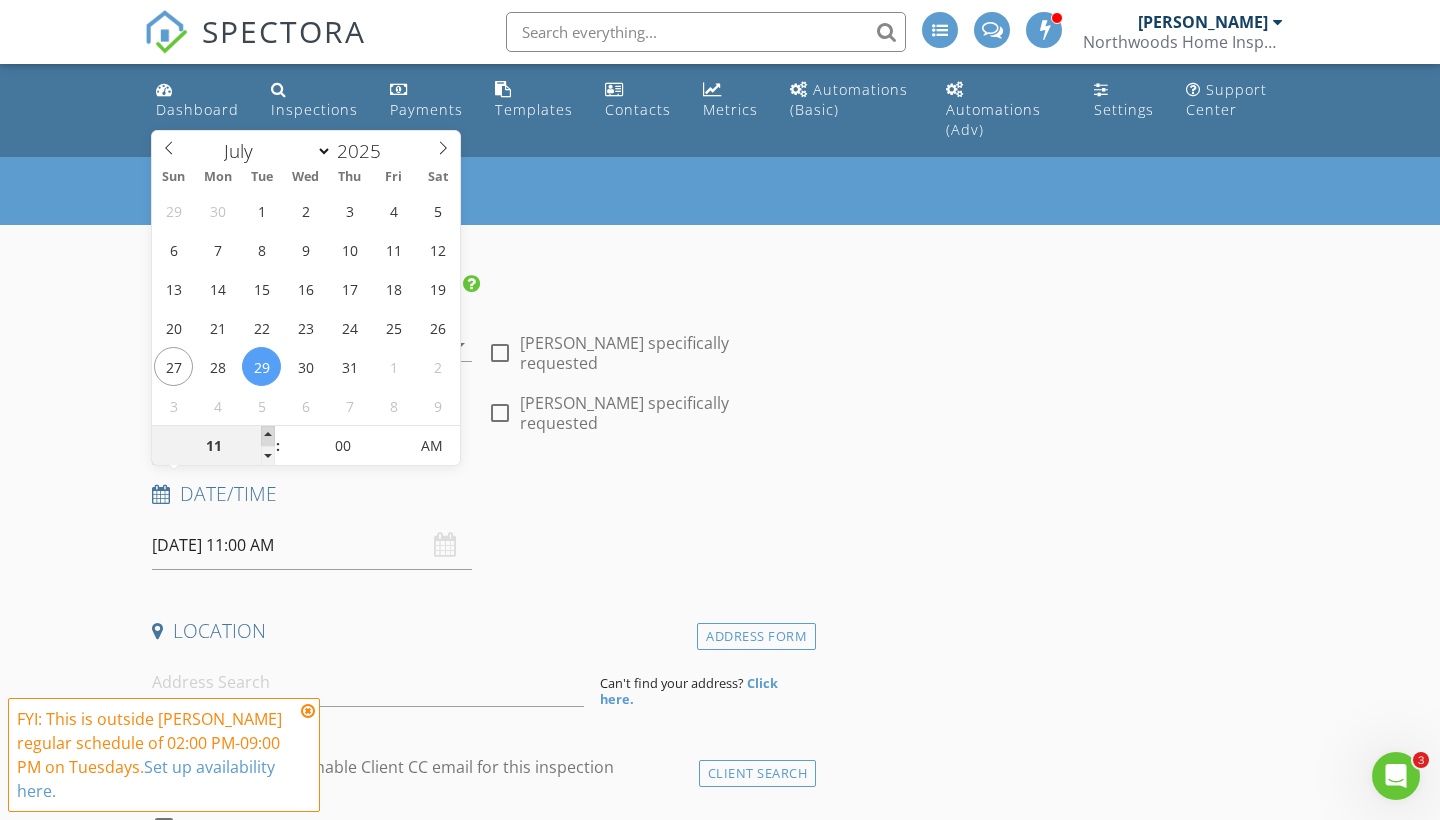click at bounding box center (268, 436) 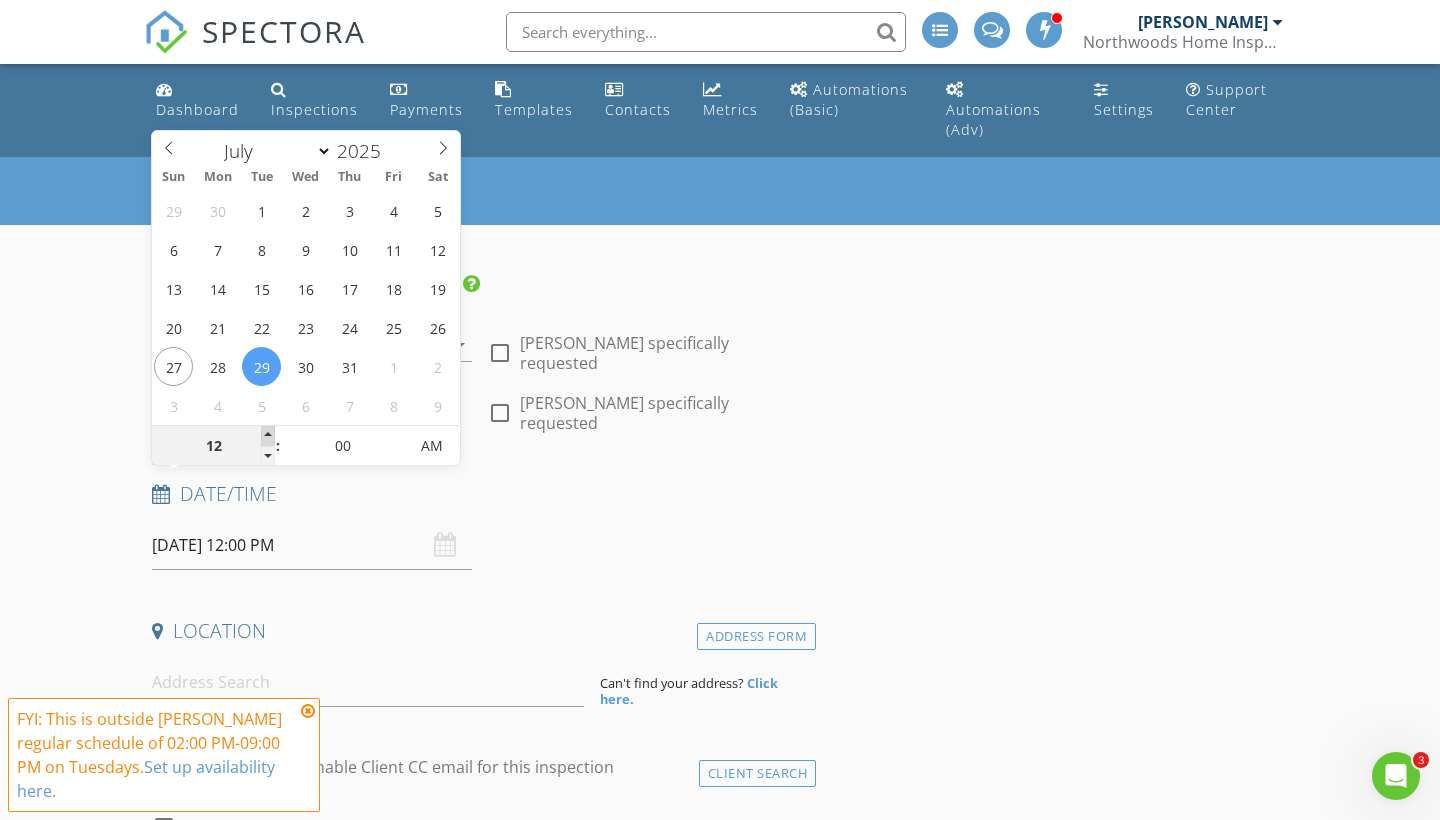 click at bounding box center (268, 436) 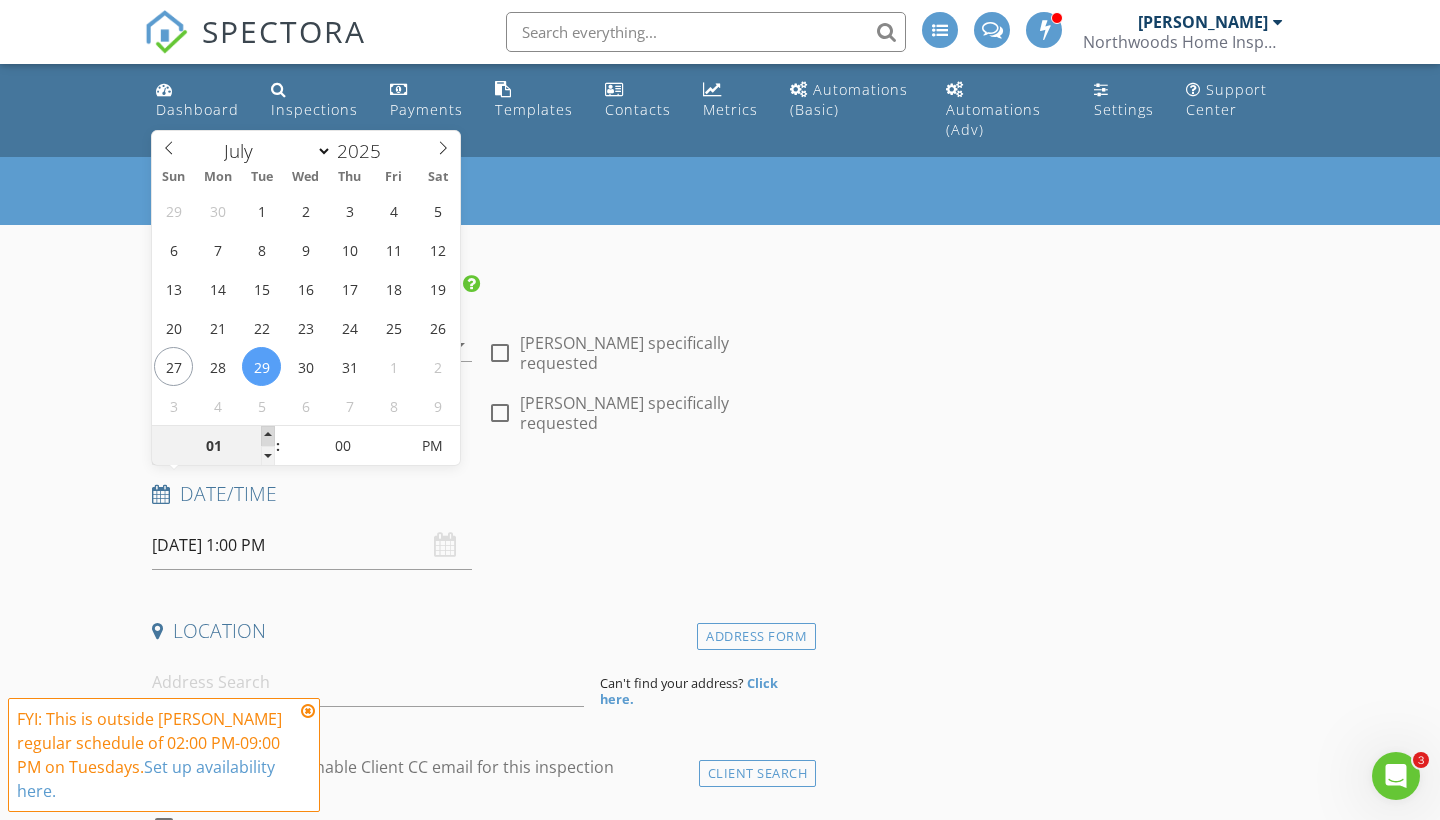click at bounding box center (268, 436) 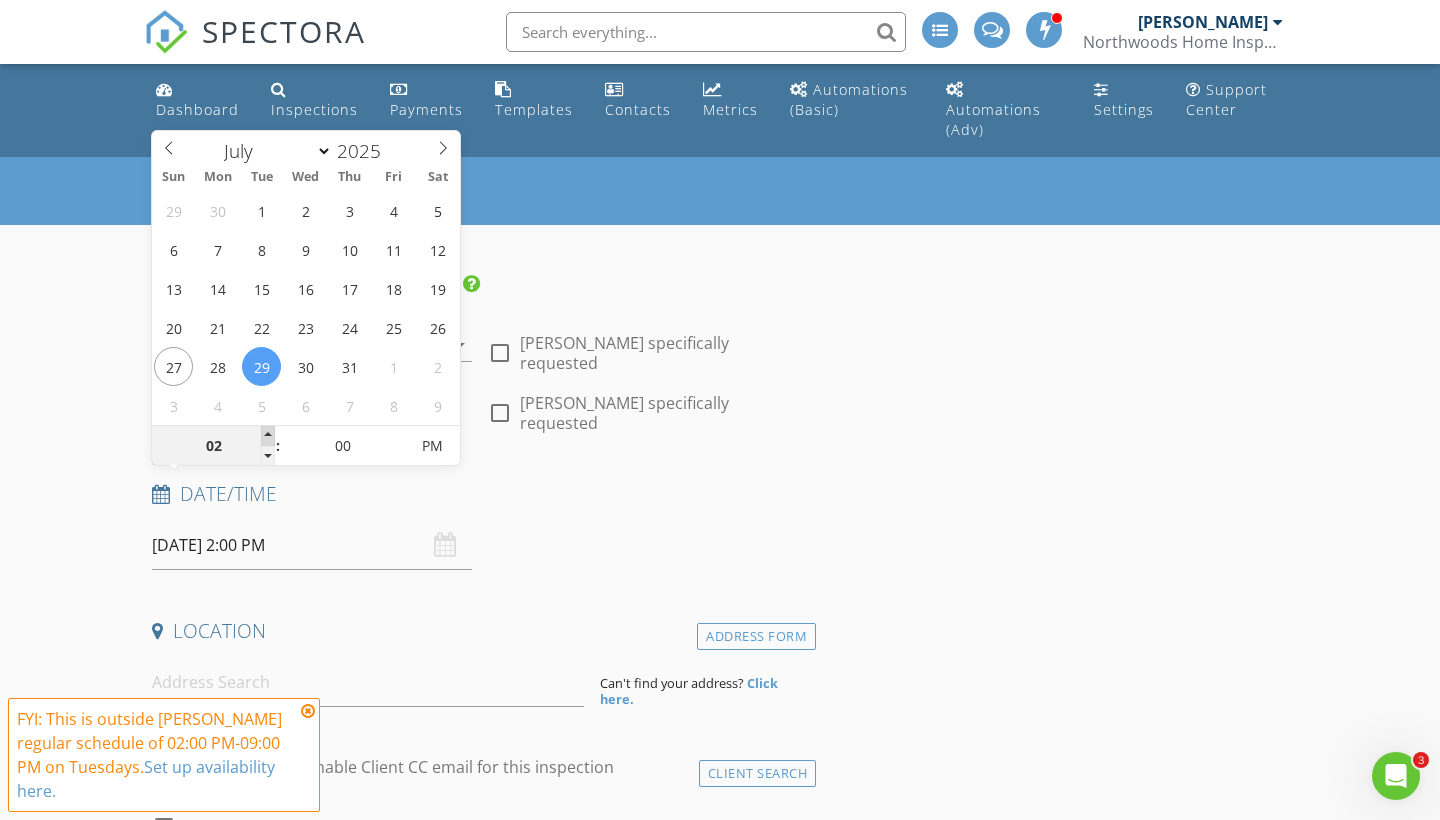 click at bounding box center [268, 436] 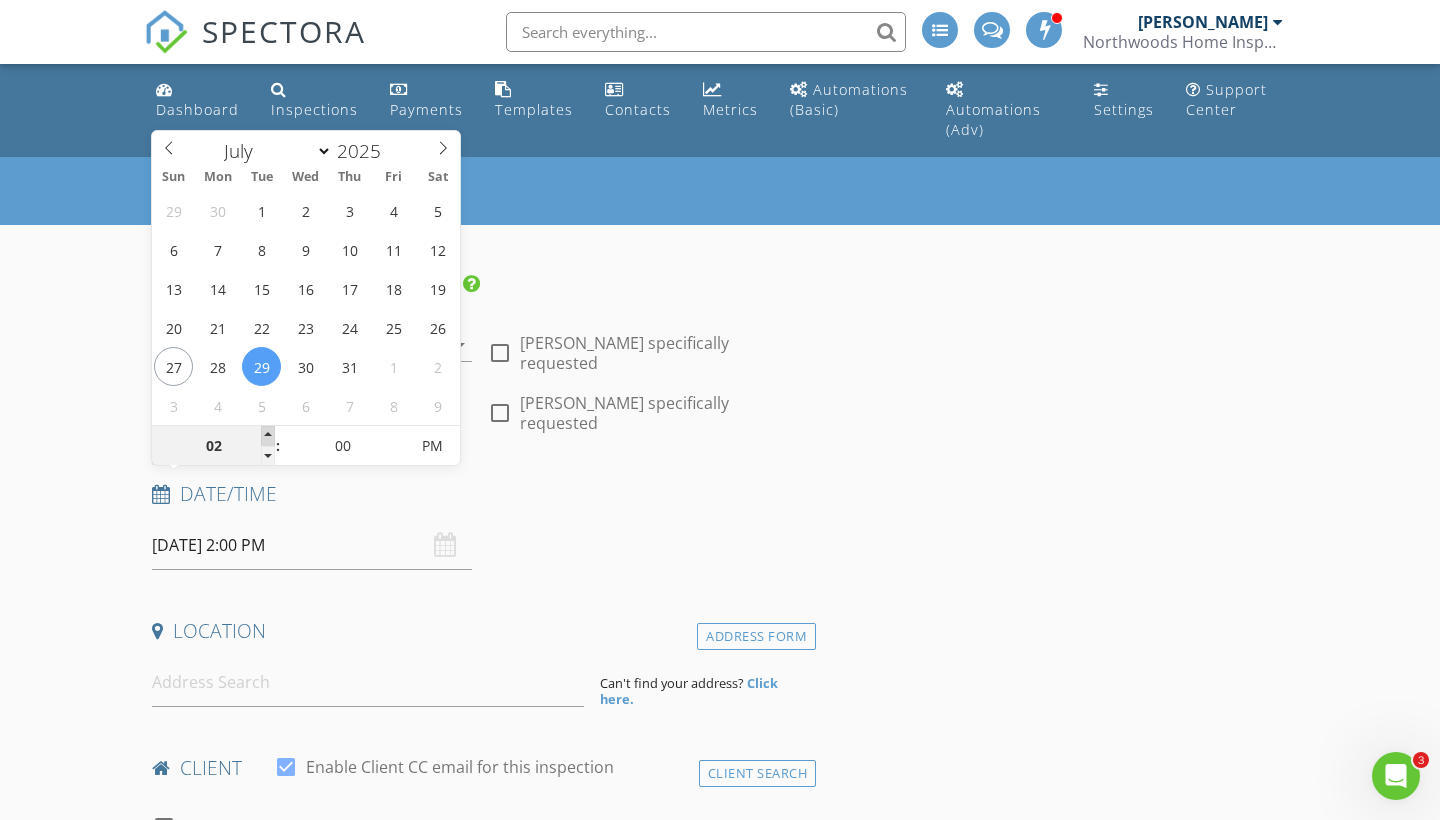 type on "03" 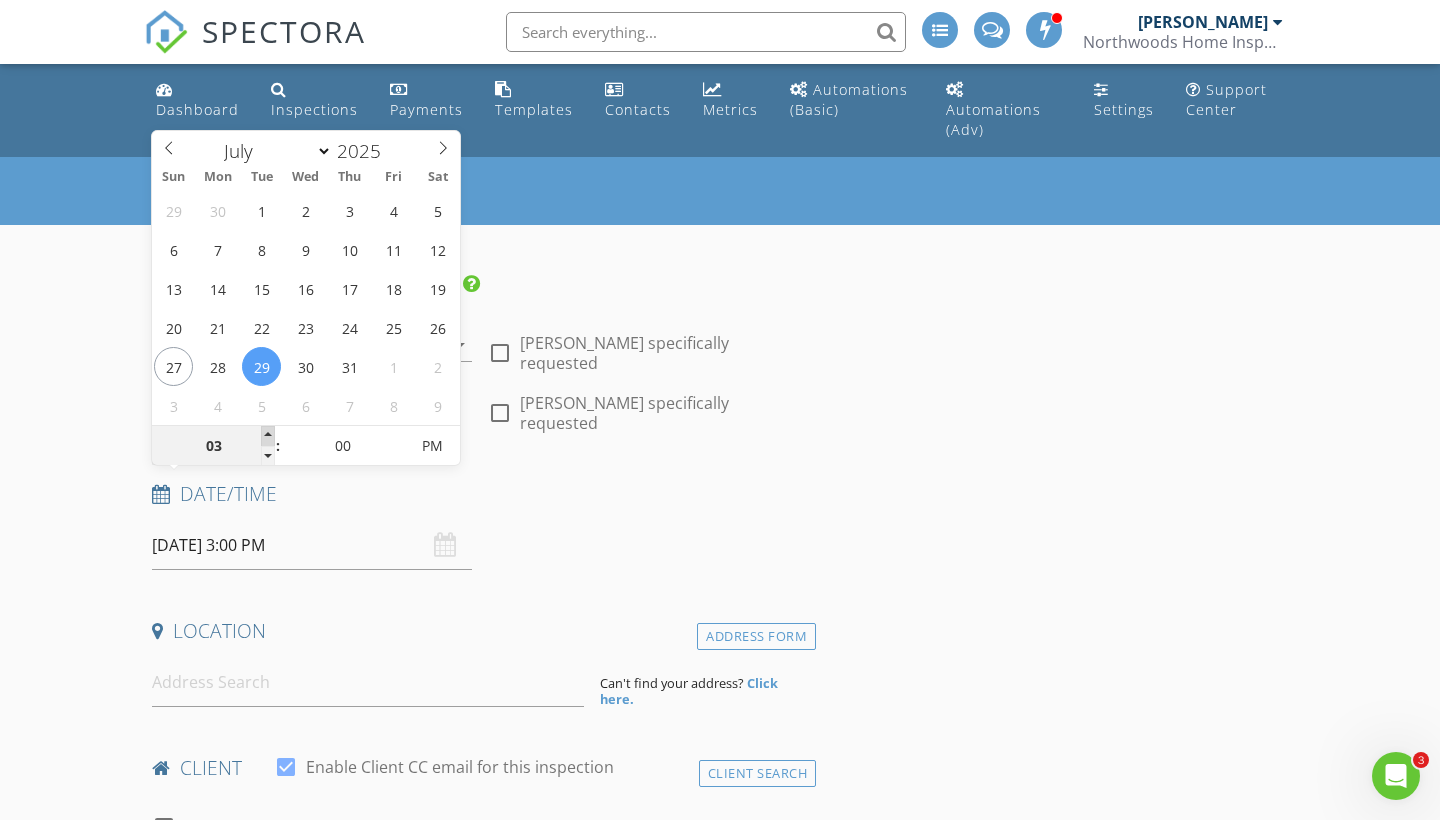 click at bounding box center [268, 436] 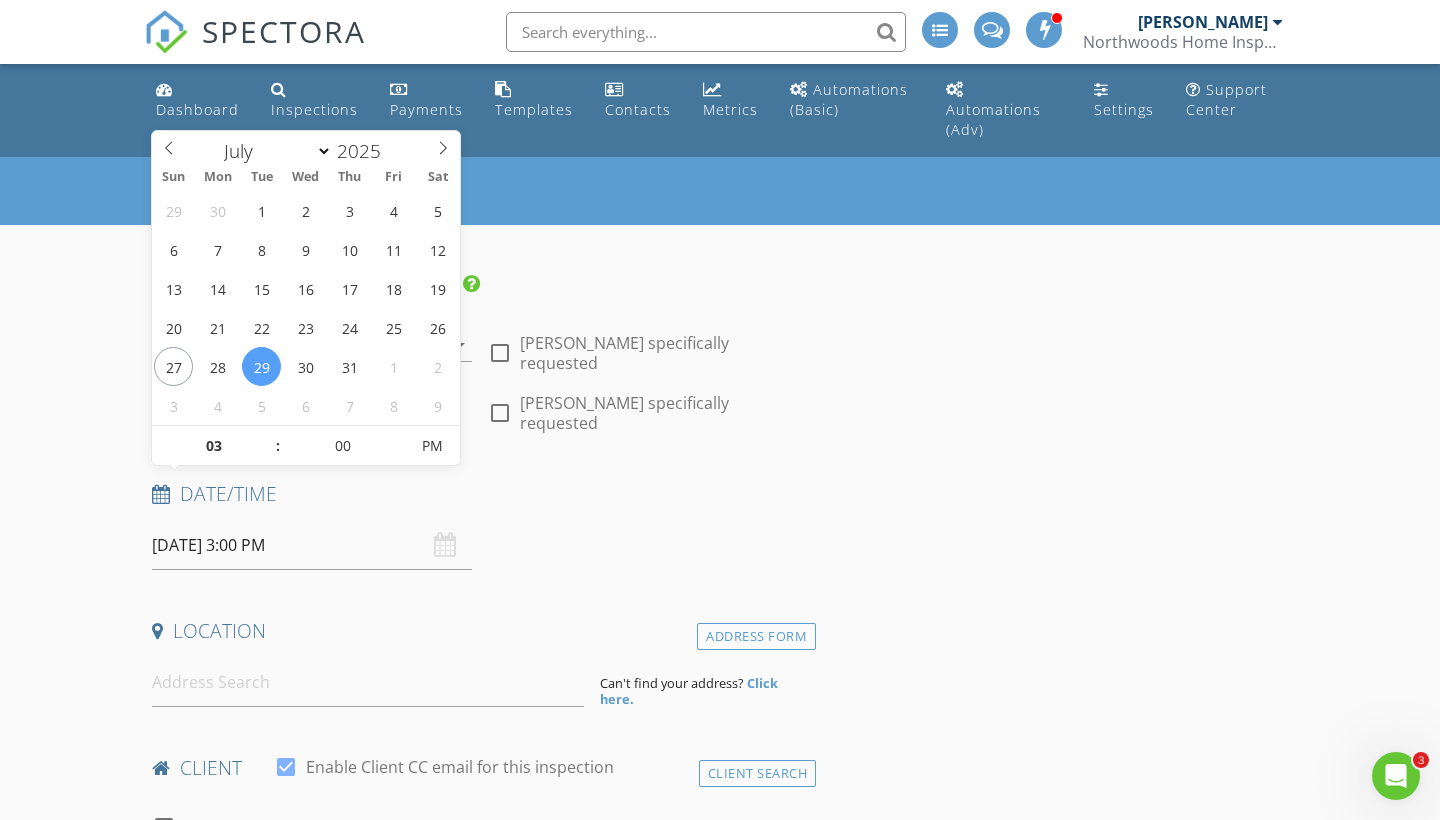 click on "New Inspection
INSPECTOR(S)
check_box   Ryan Moore   PRIMARY   check_box   James Franklin     Ryan Moore,  James Franklin arrow_drop_down   check_box_outline_blank Ryan Moore specifically requested check_box_outline_blank James Franklin specifically requested
Date/Time
07/29/2025 3:00 PM
Location
Address Form       Can't find your address?   Click here.
client
check_box Enable Client CC email for this inspection   Client Search     check_box_outline_blank Client is a Company/Organization     First Name   Last Name   Email   CC Email   Phone         Tags         Notes   Private Notes
ADD ADDITIONAL client
SERVICES
check_box_outline_blank   Residential Single Family Home Inspection   check_box_outline_blank   Condo/Townhome Residential Inspection   check_box_outline_blank" at bounding box center (720, 2017) 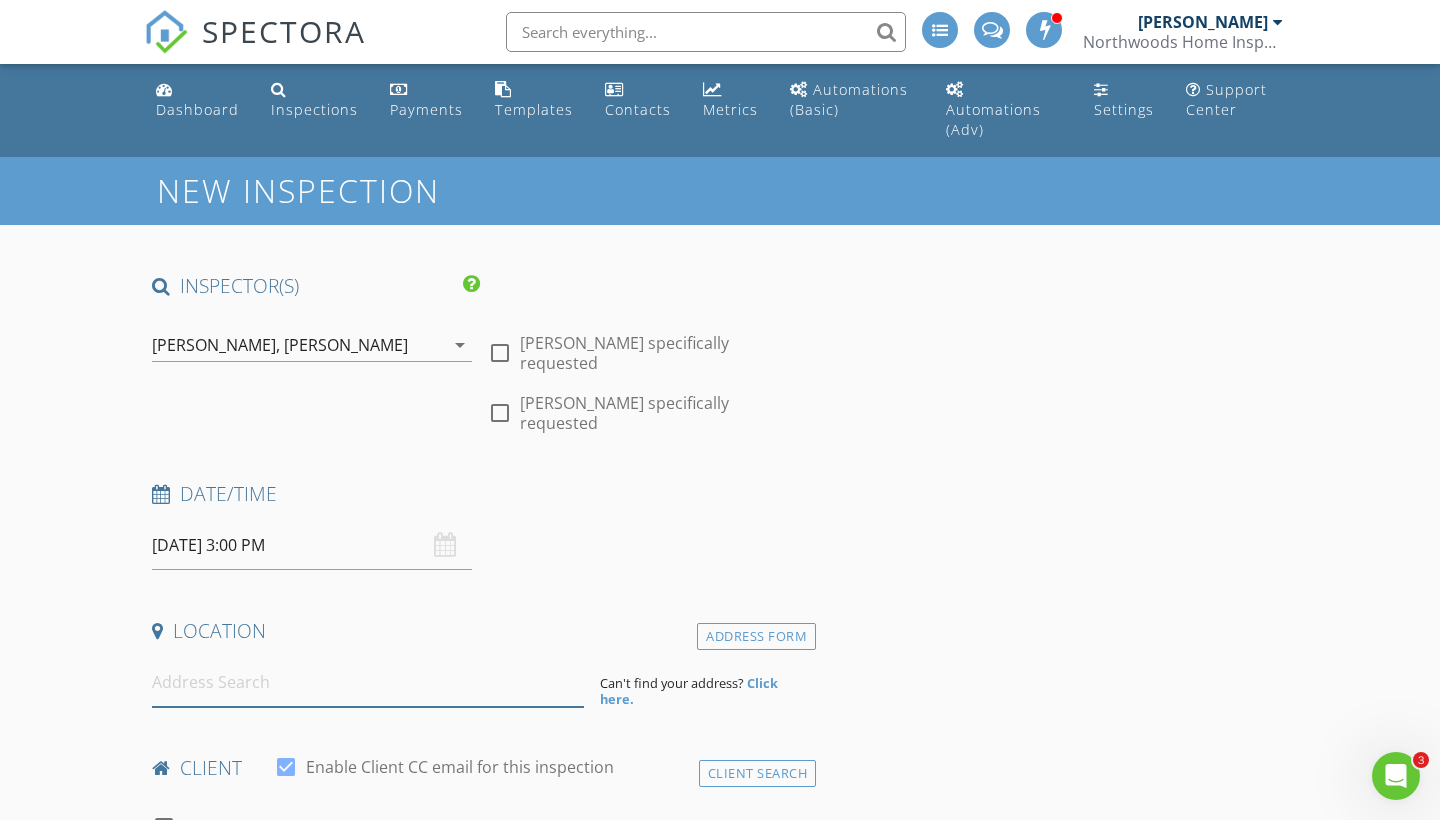 click at bounding box center (368, 682) 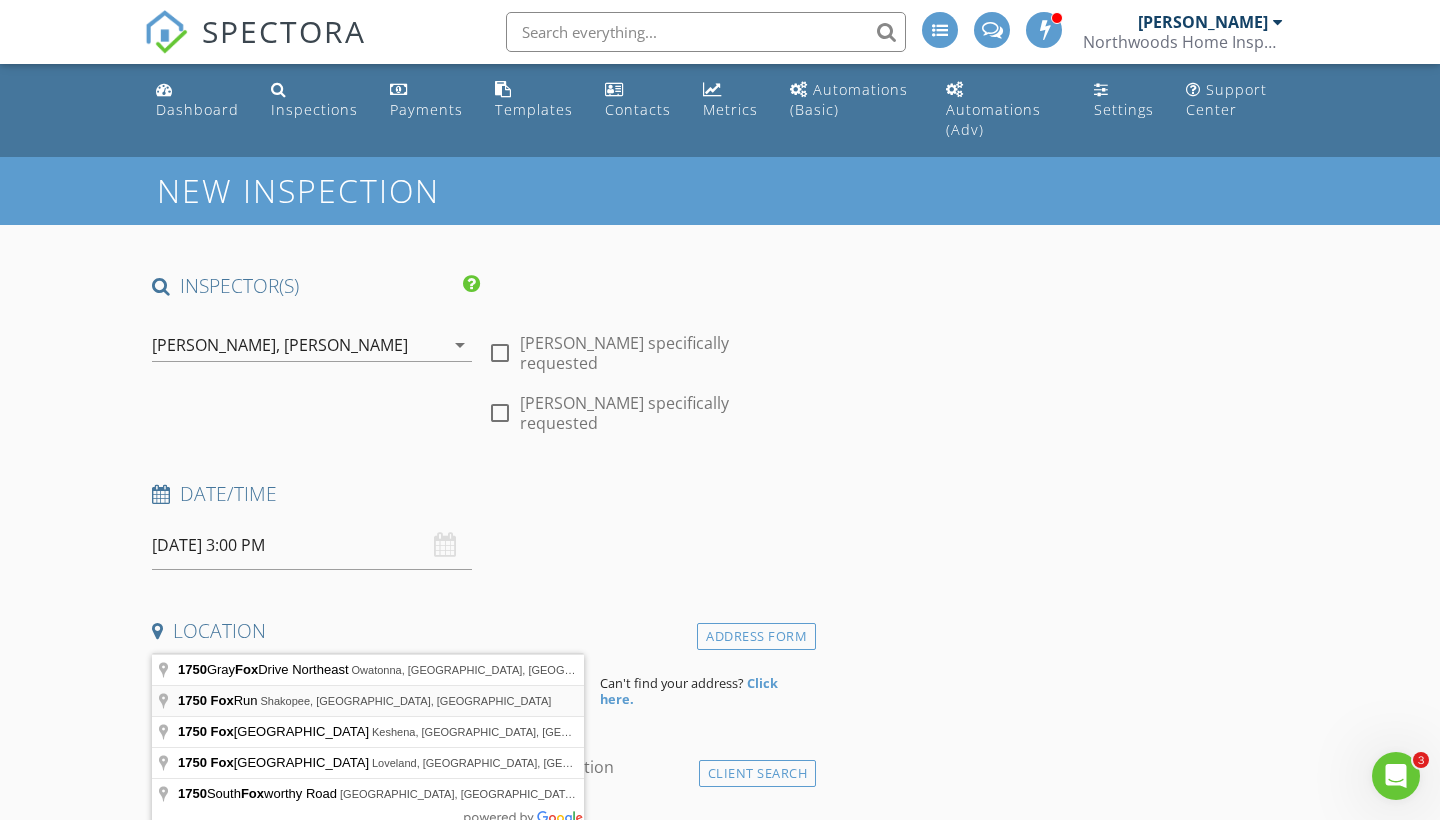 type on "1750 Fox Run, Shakopee, MN, USA" 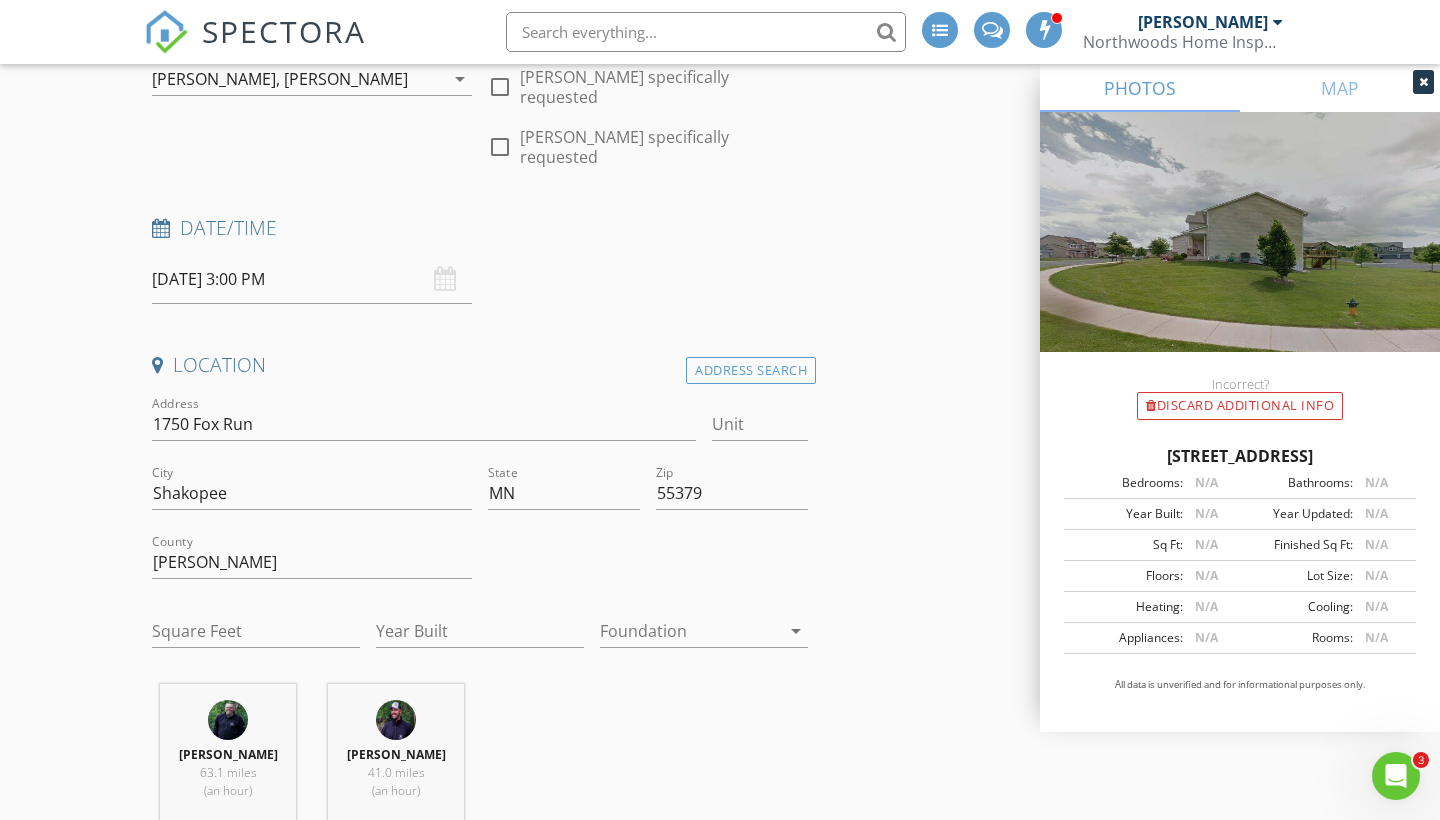 scroll, scrollTop: 307, scrollLeft: 0, axis: vertical 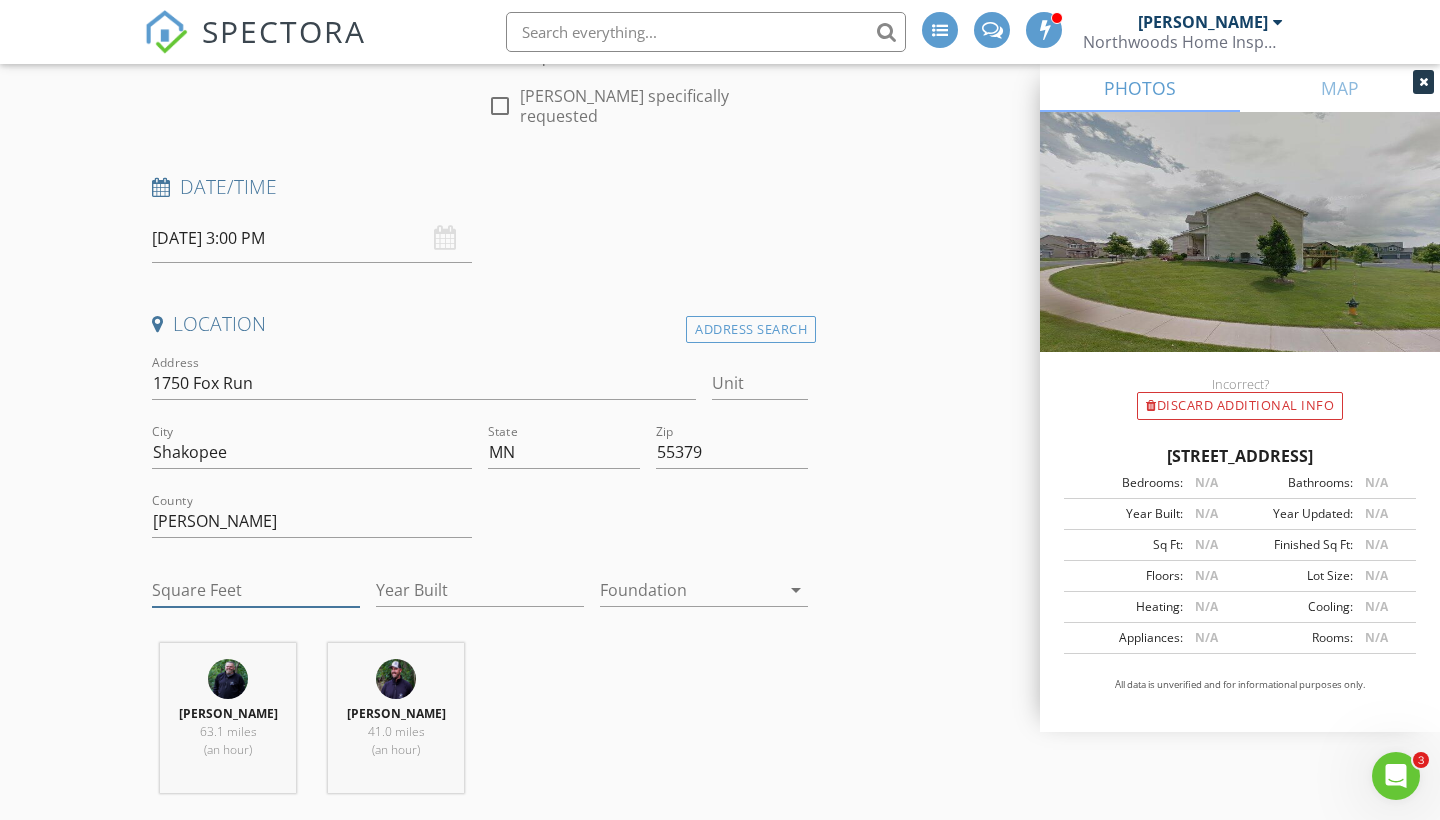 click on "Square Feet" at bounding box center (256, 590) 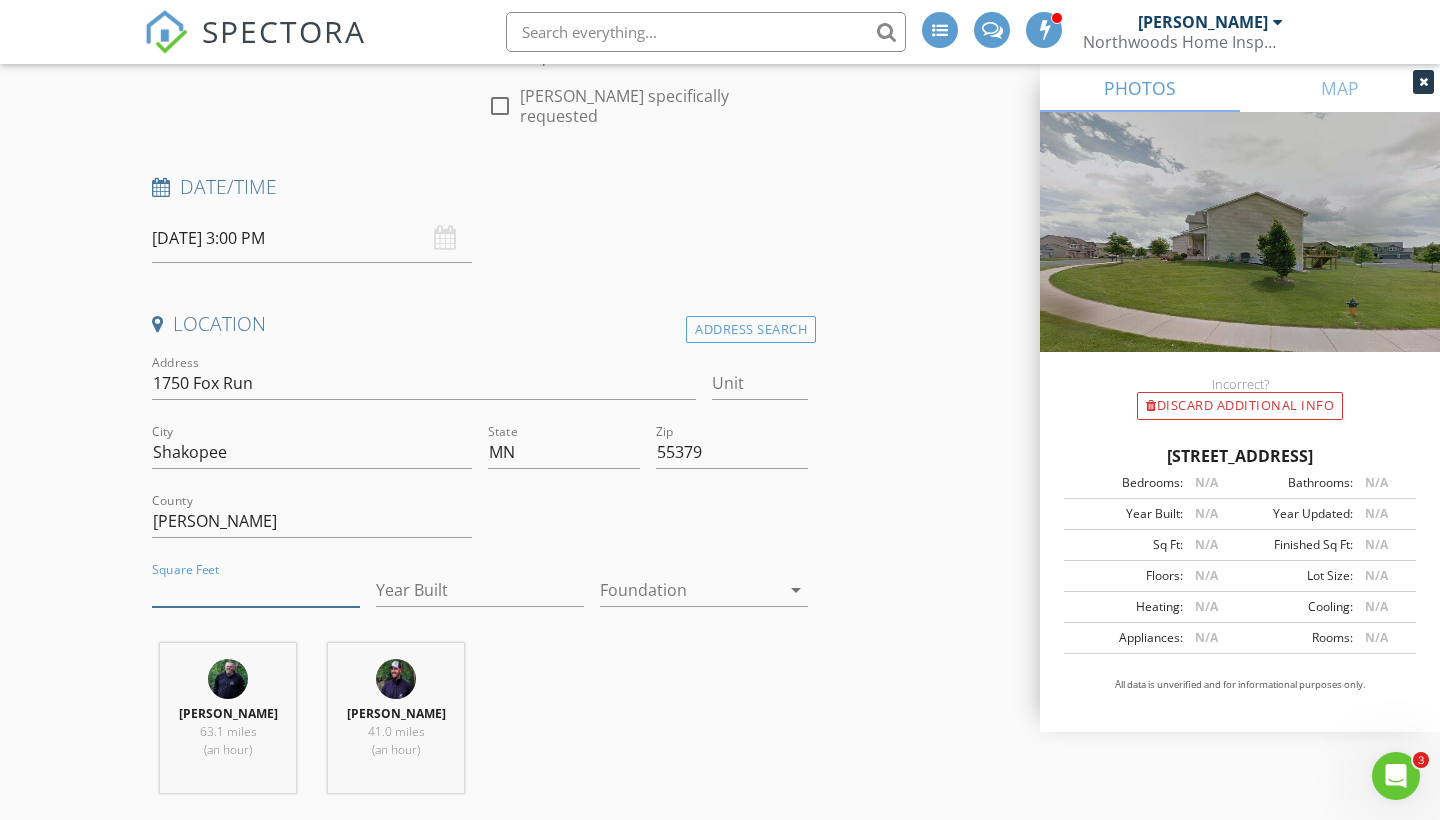 type on "4" 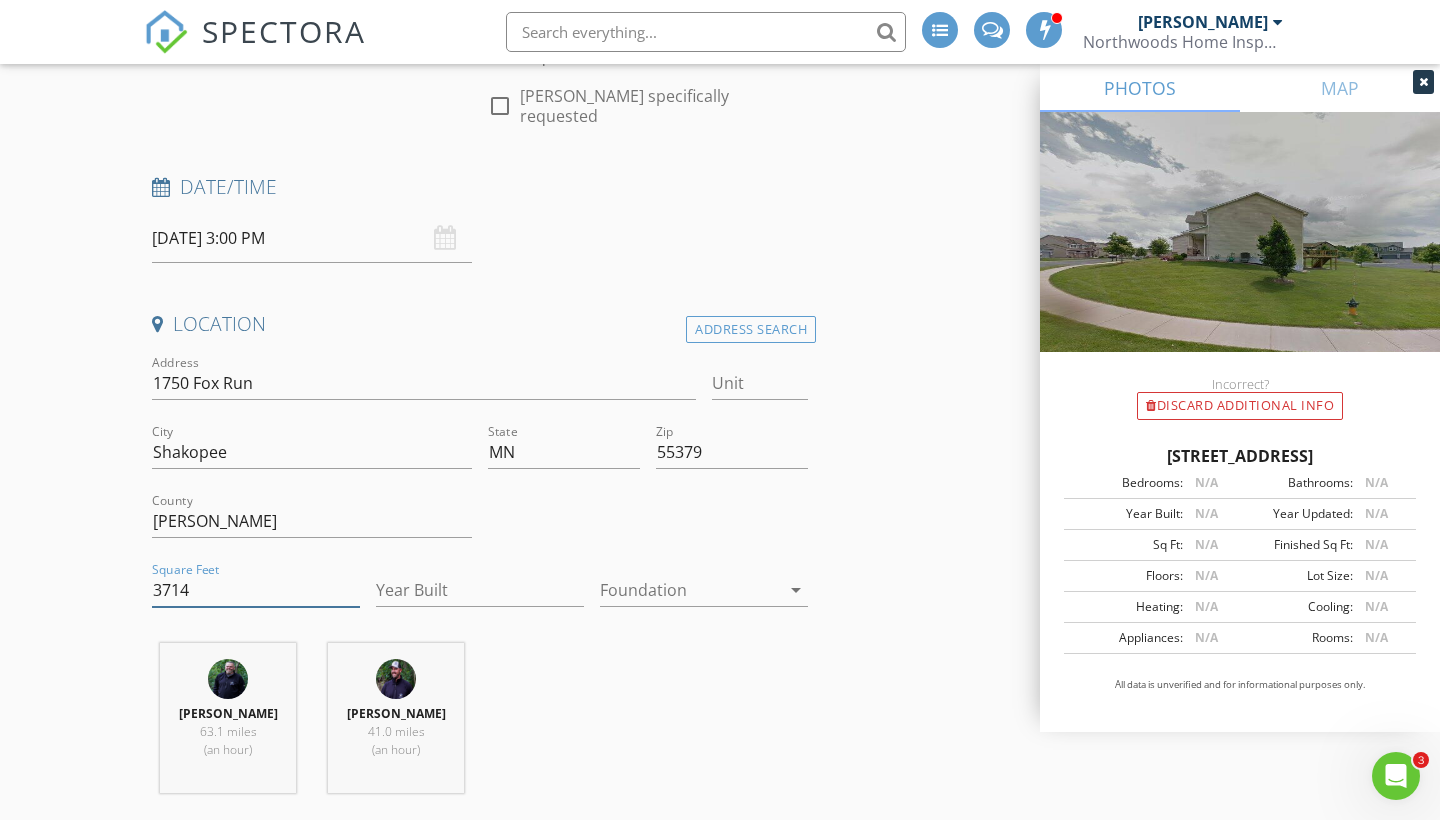 type on "3714" 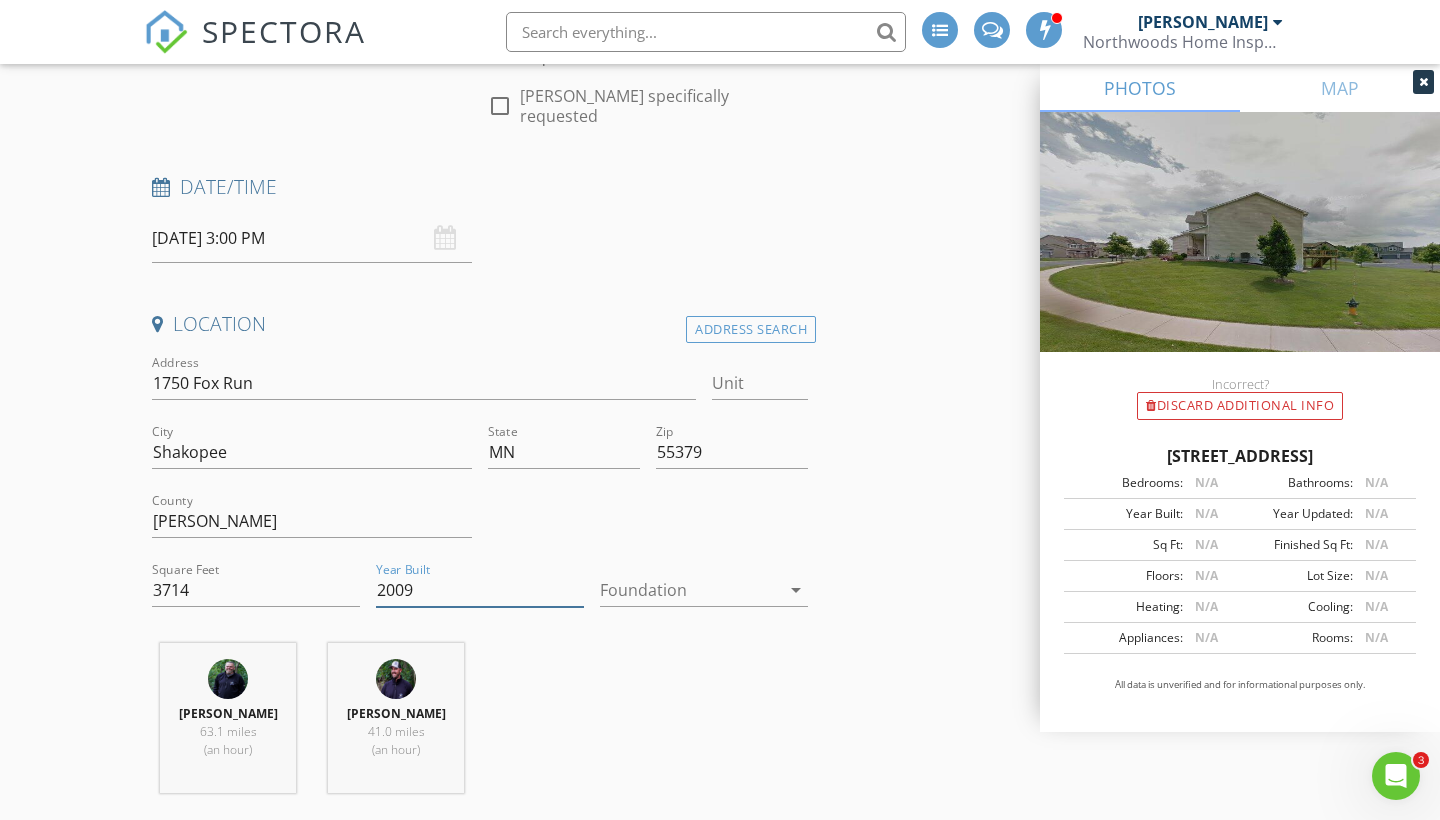 type on "2009" 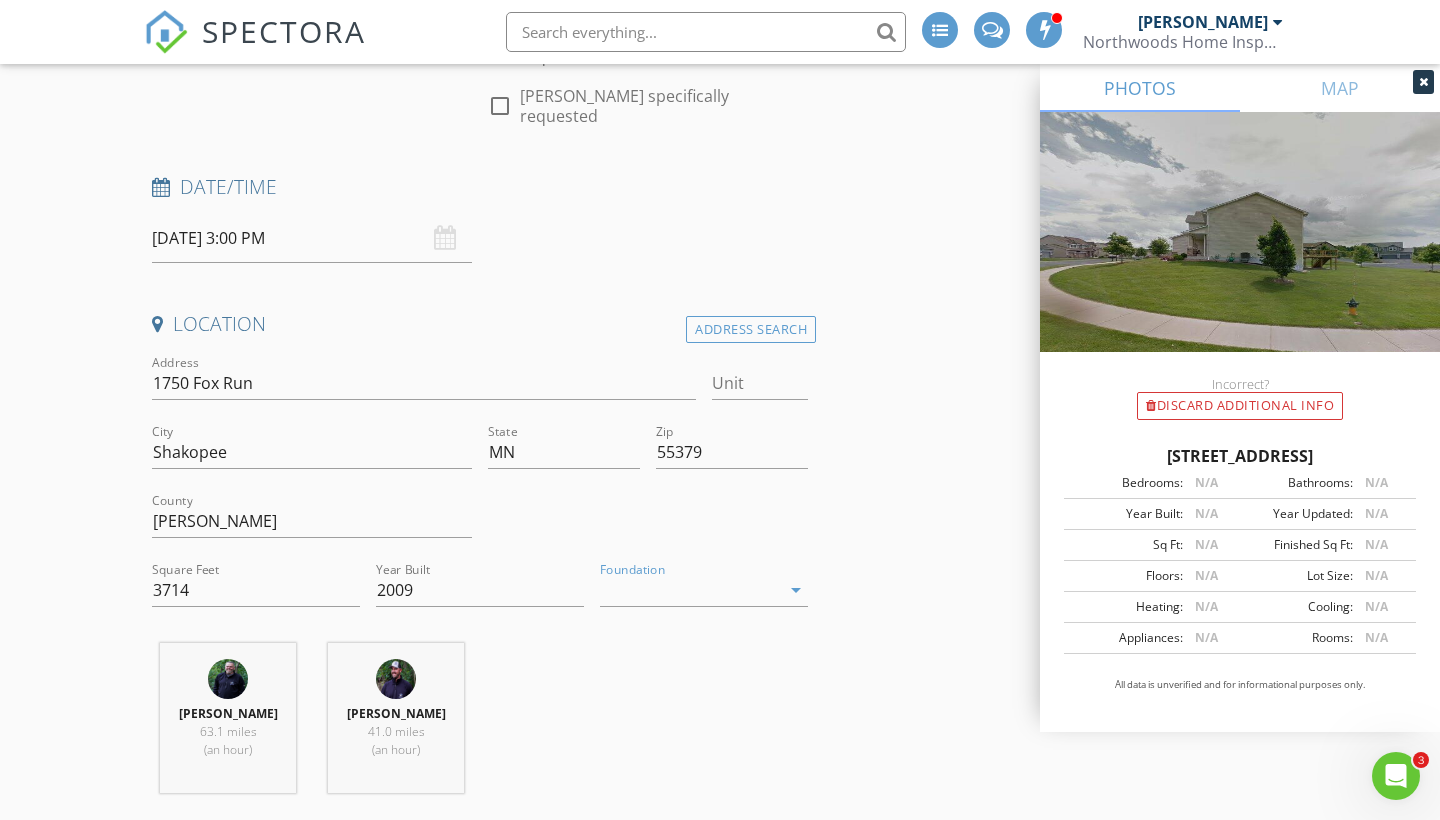 click at bounding box center [690, 590] 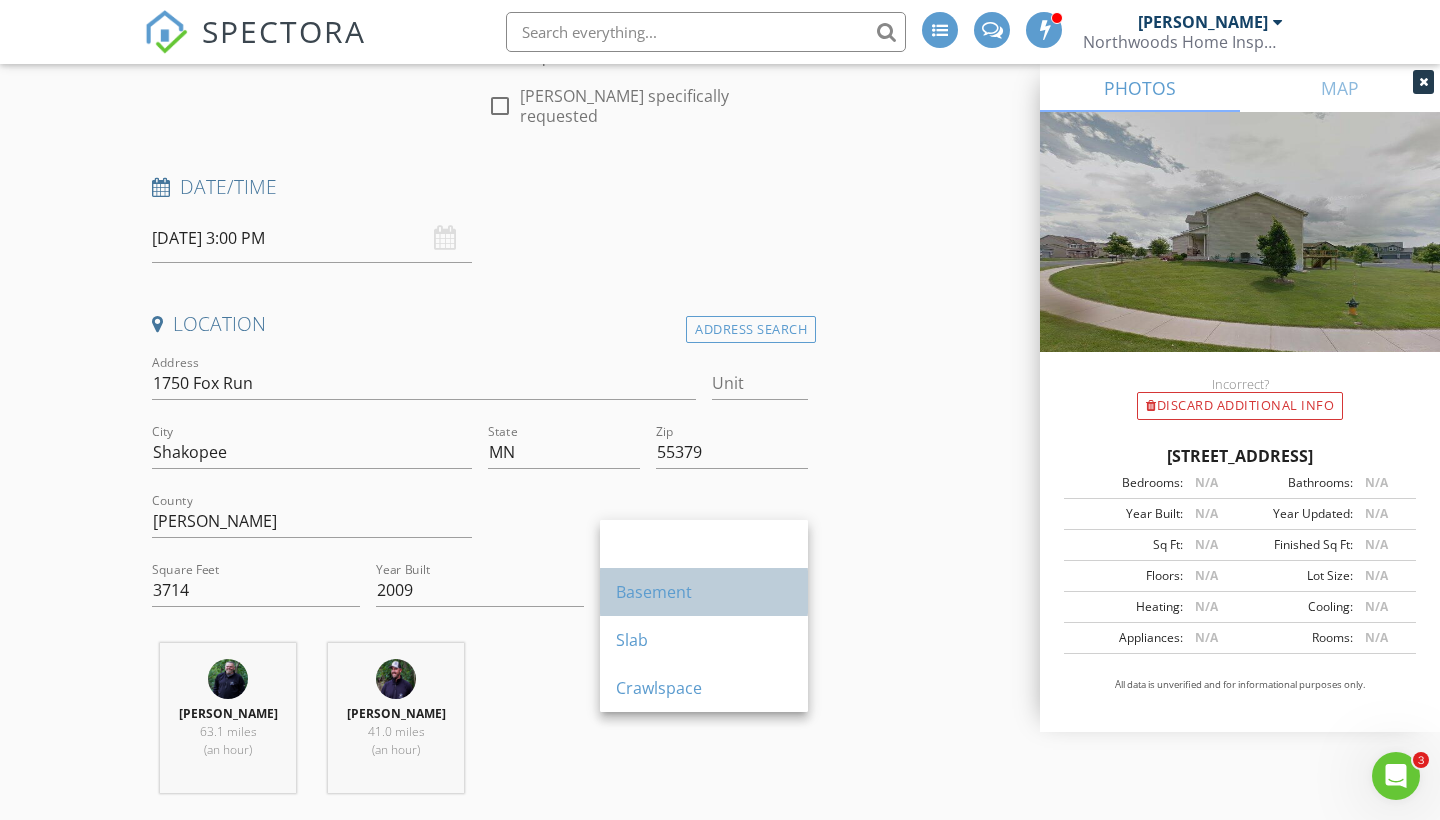 click on "Basement" at bounding box center (704, 592) 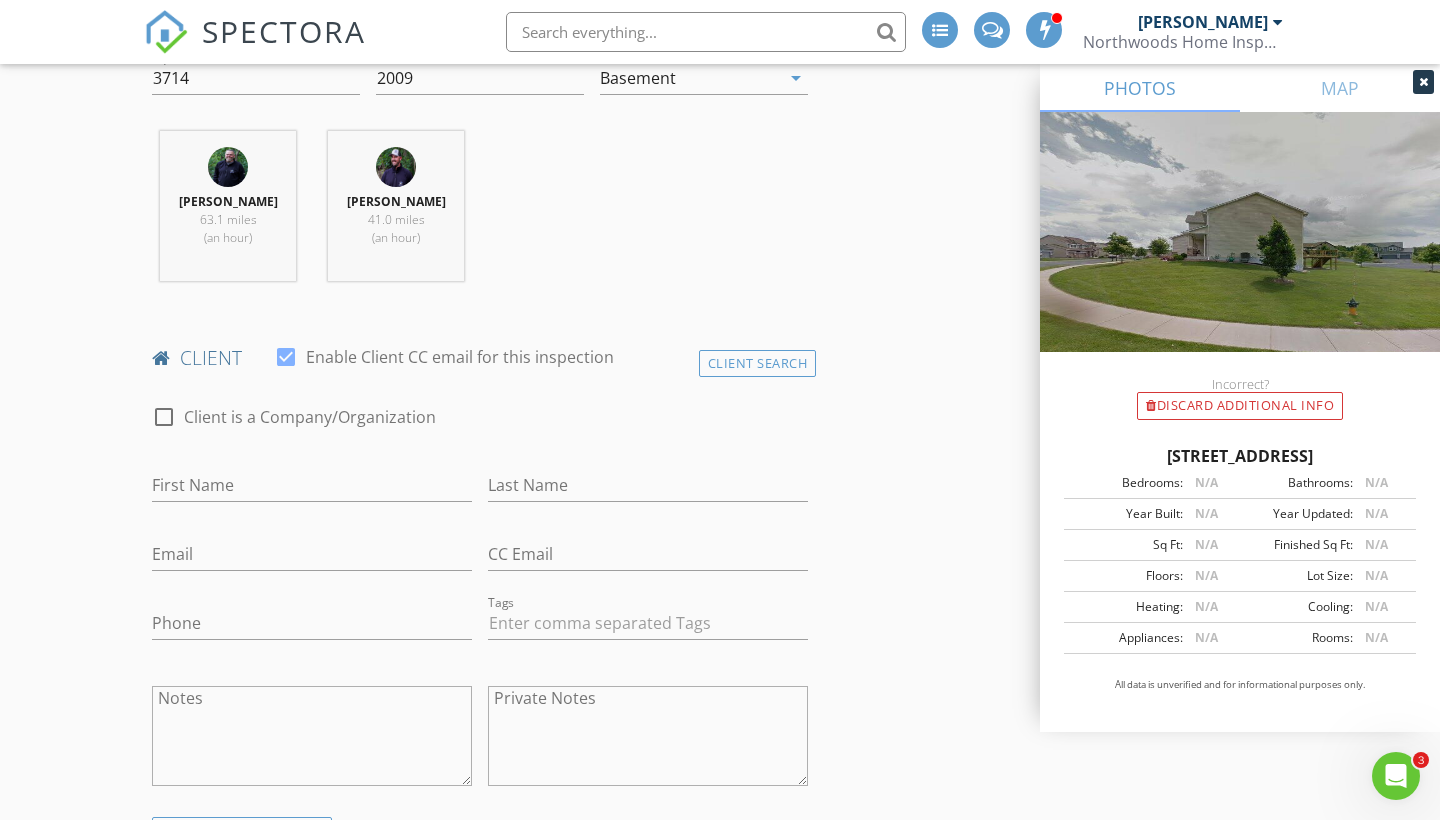 scroll, scrollTop: 820, scrollLeft: 0, axis: vertical 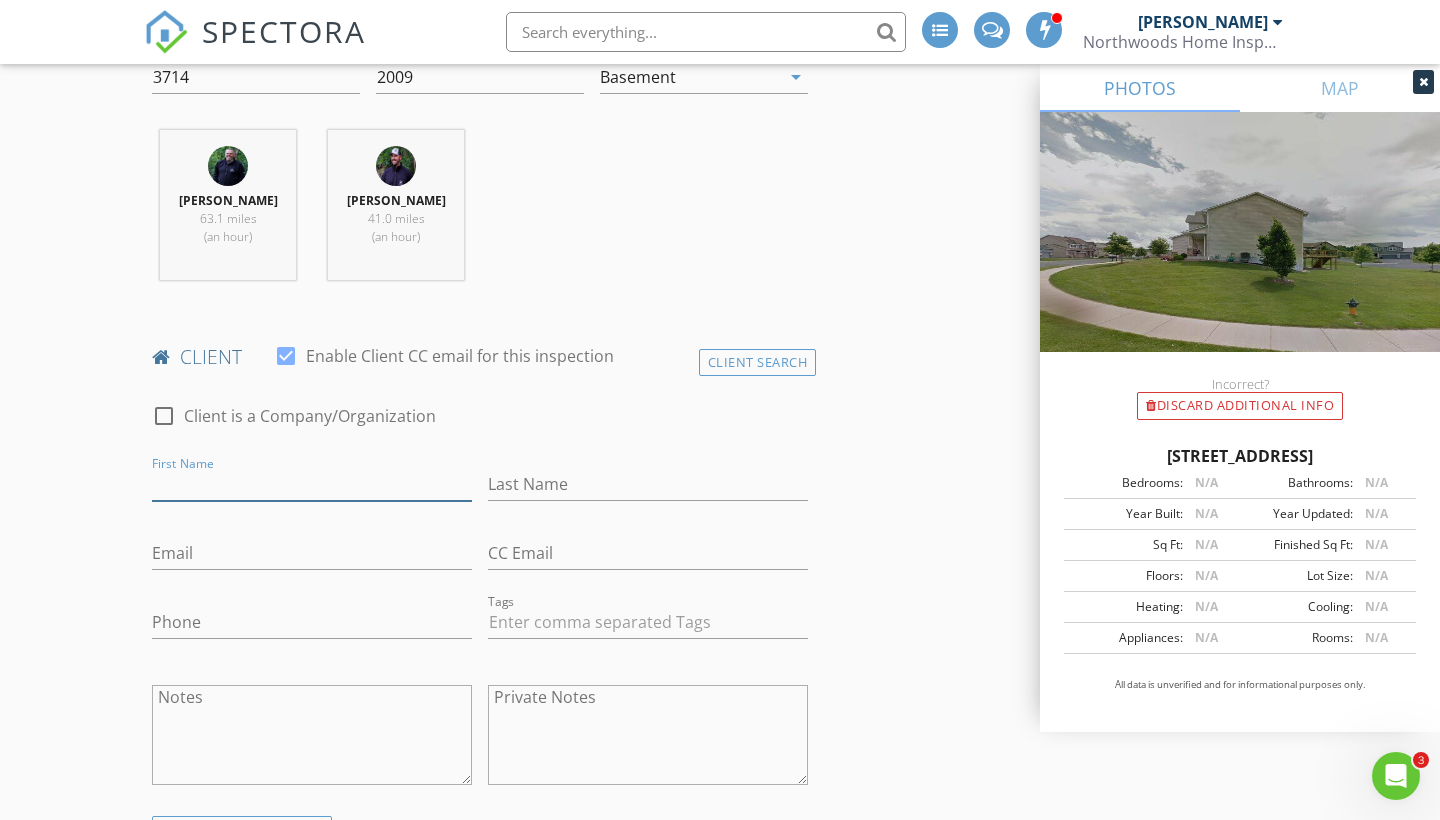paste on "Habsa/Hamdi" 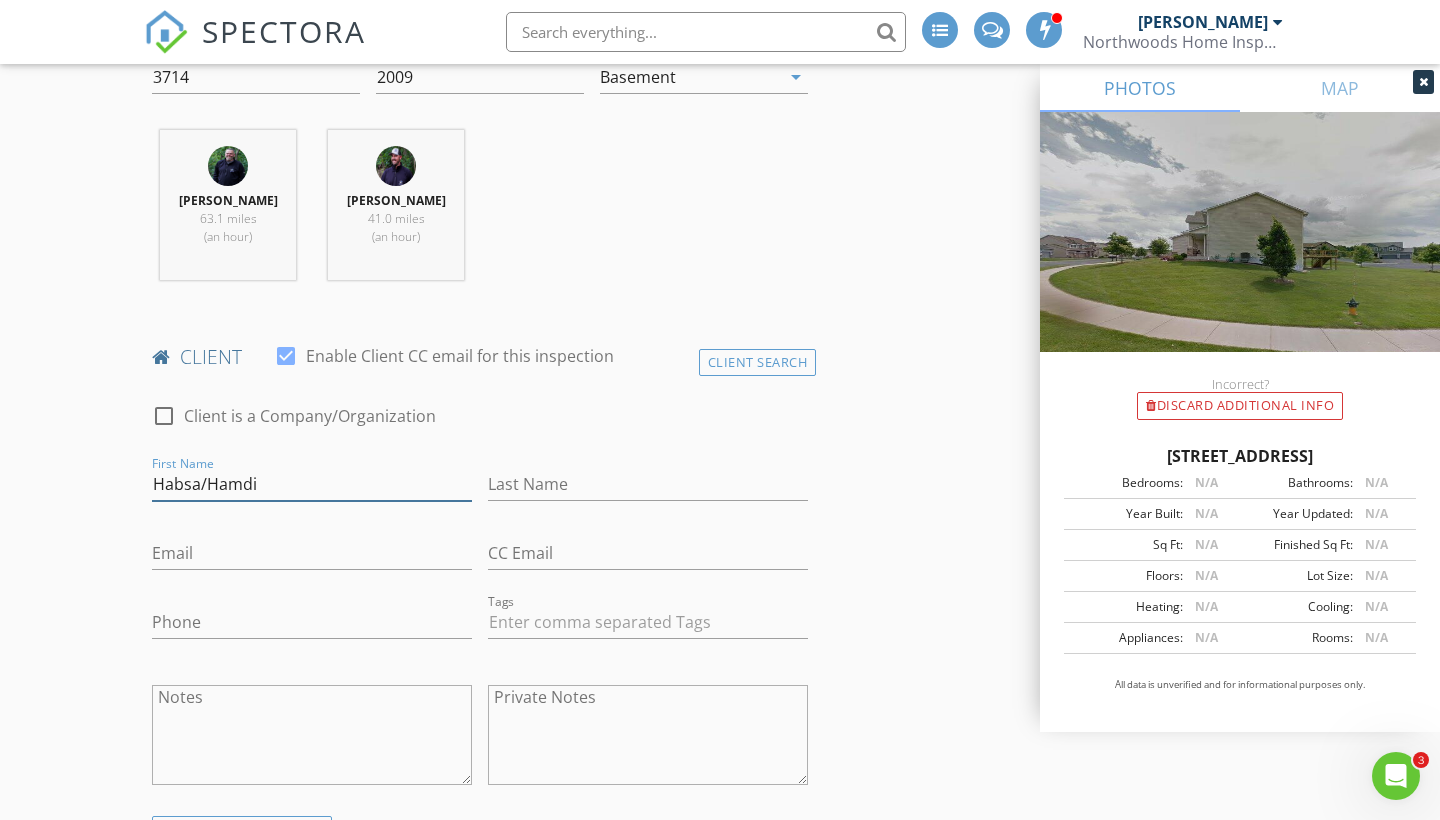 type on "Habsa/Hamdi" 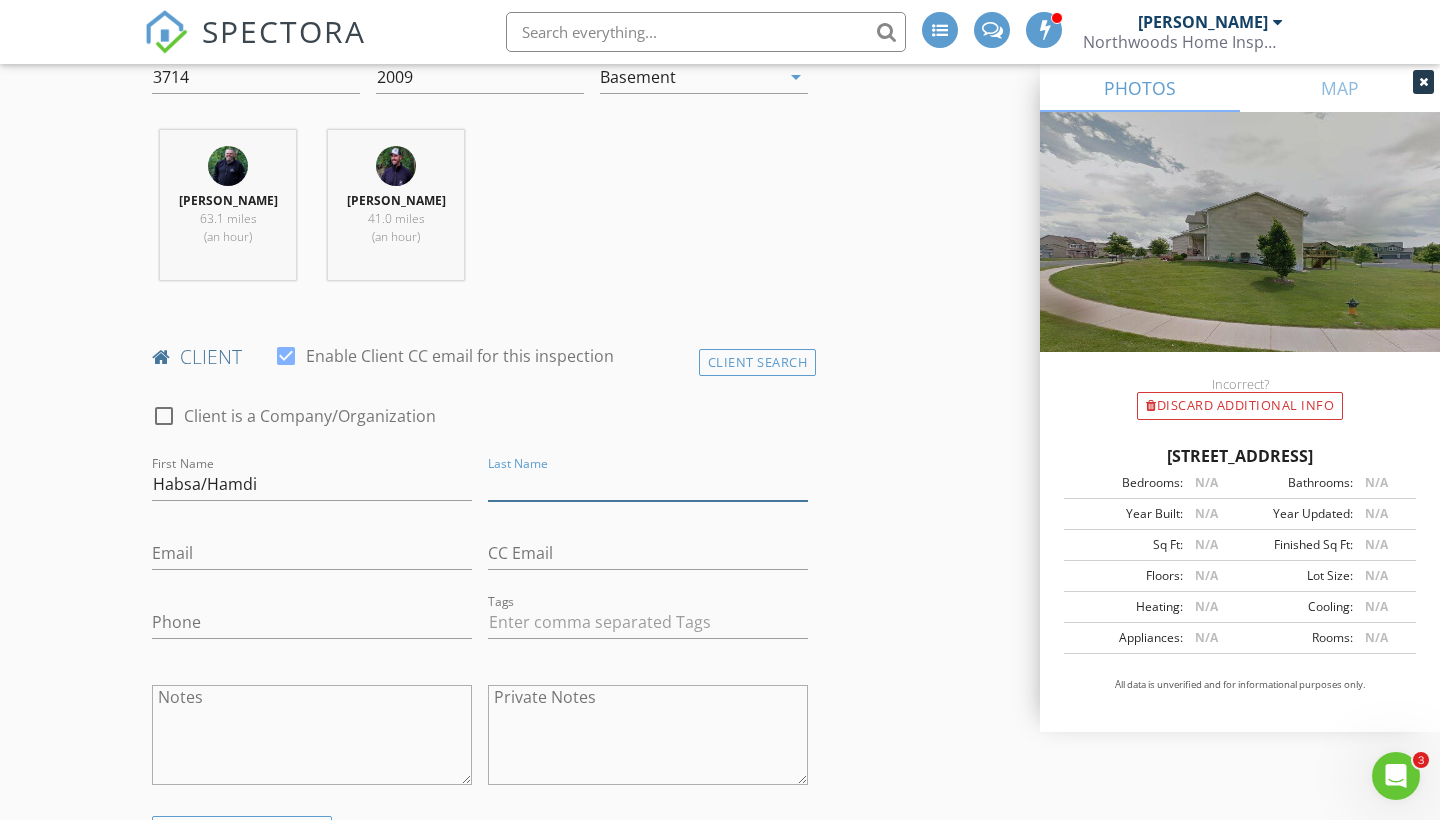 paste on "Yusuf/Abdi" 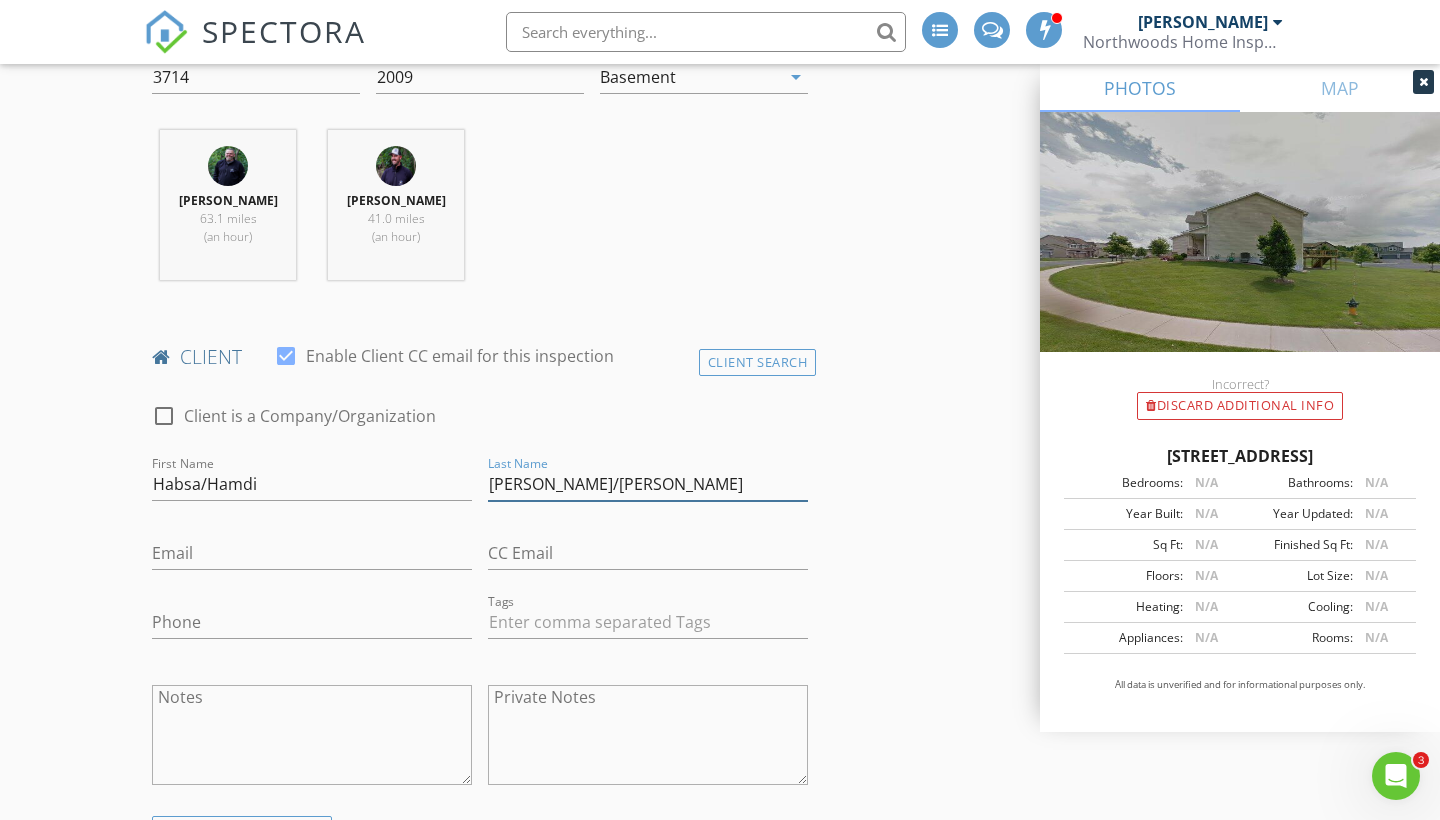 type on "Yusuf/Abdi" 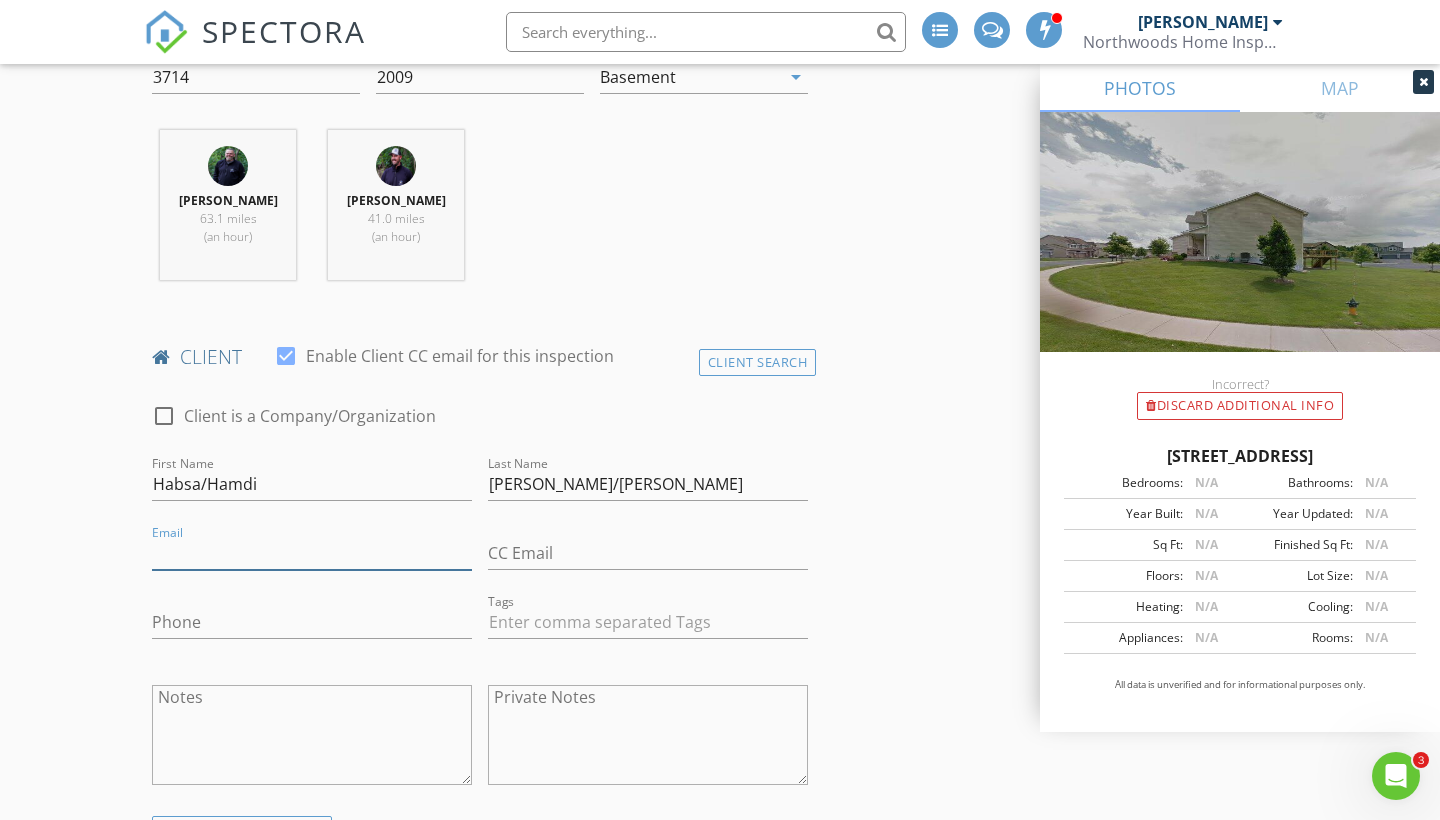 paste on "habsa_yusuf@yahoo.com" 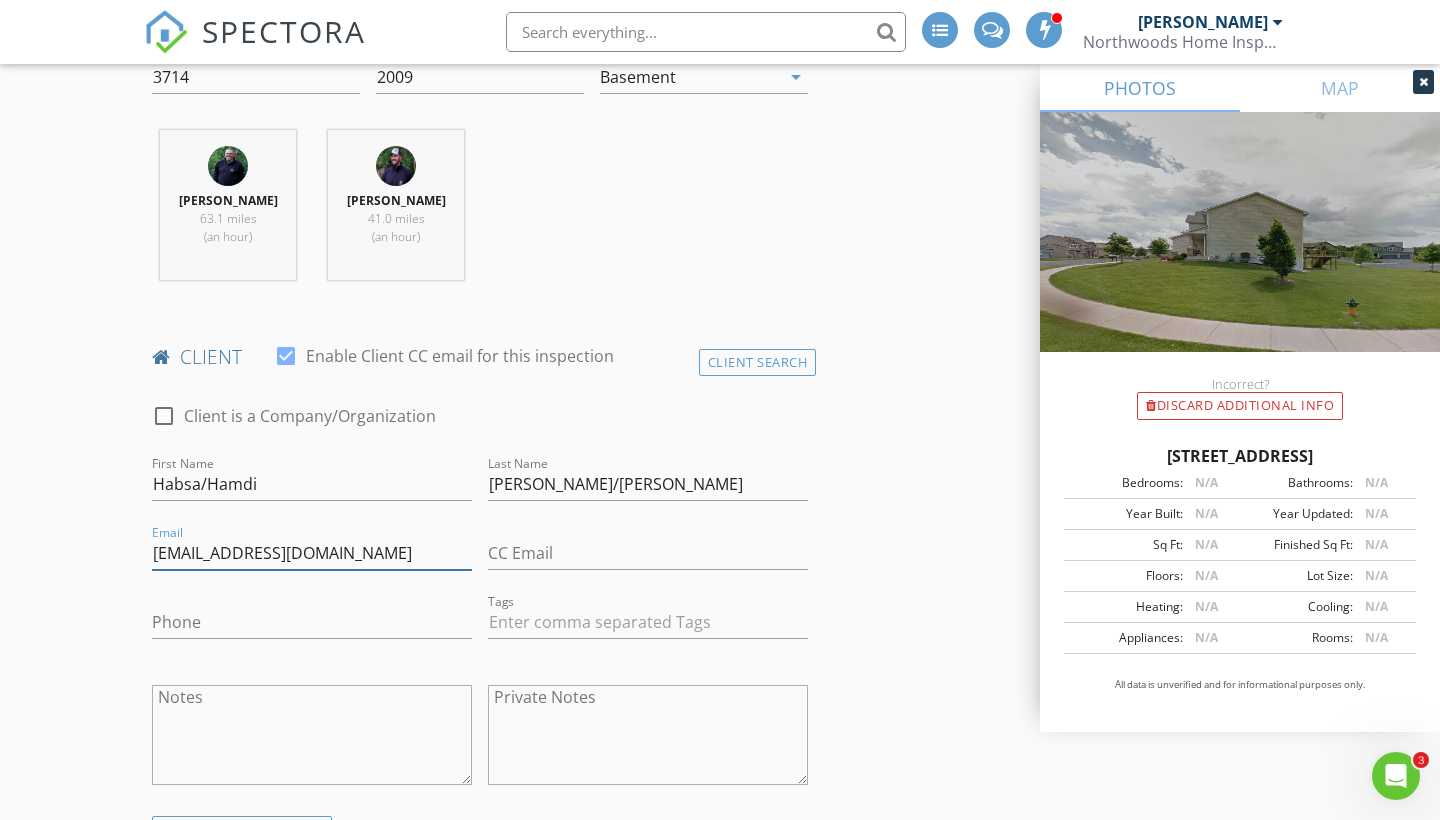 type on "habsa_yusuf@yahoo.com" 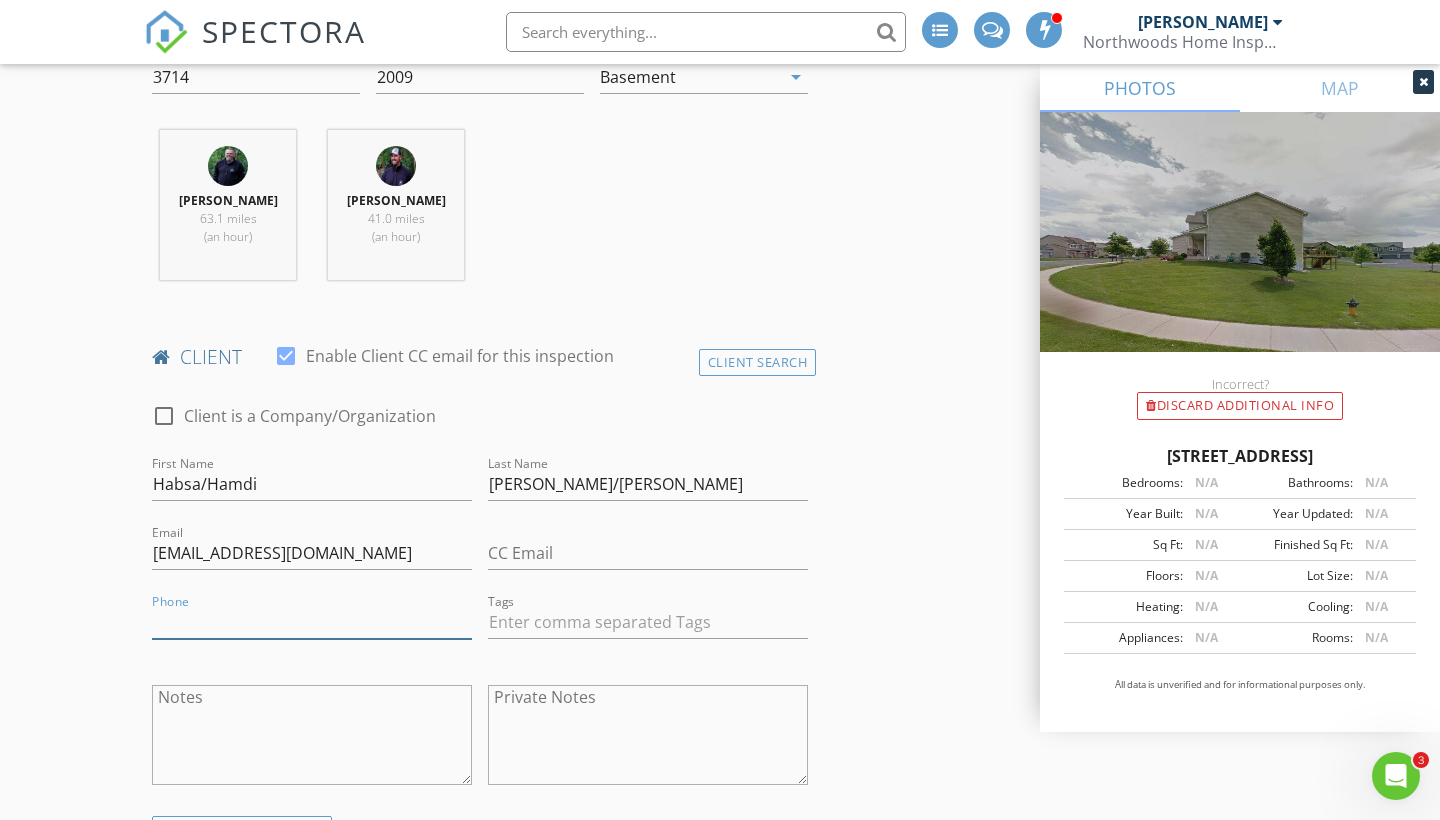 paste on "612-232-1617" 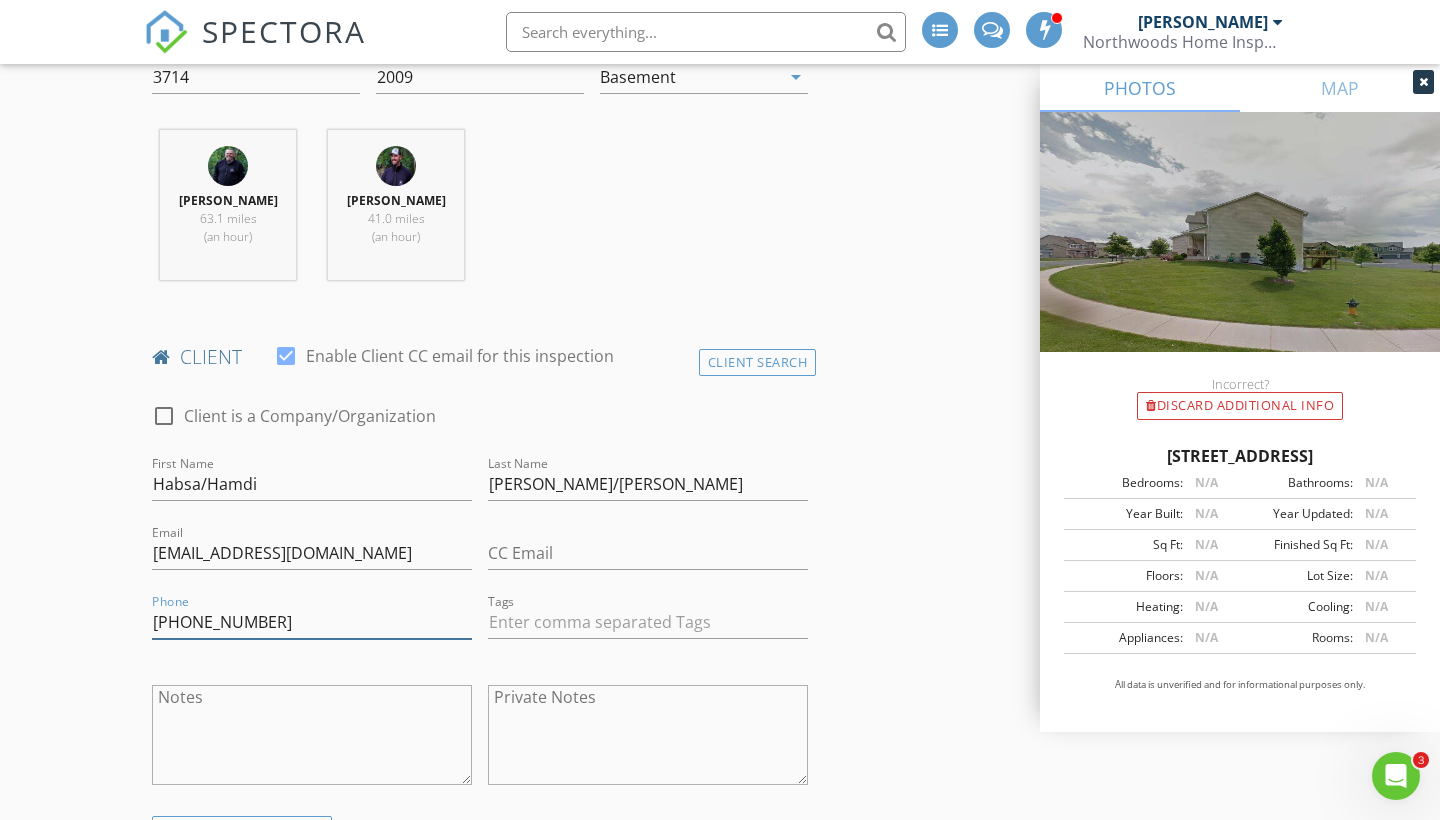 type on "612-232-1617" 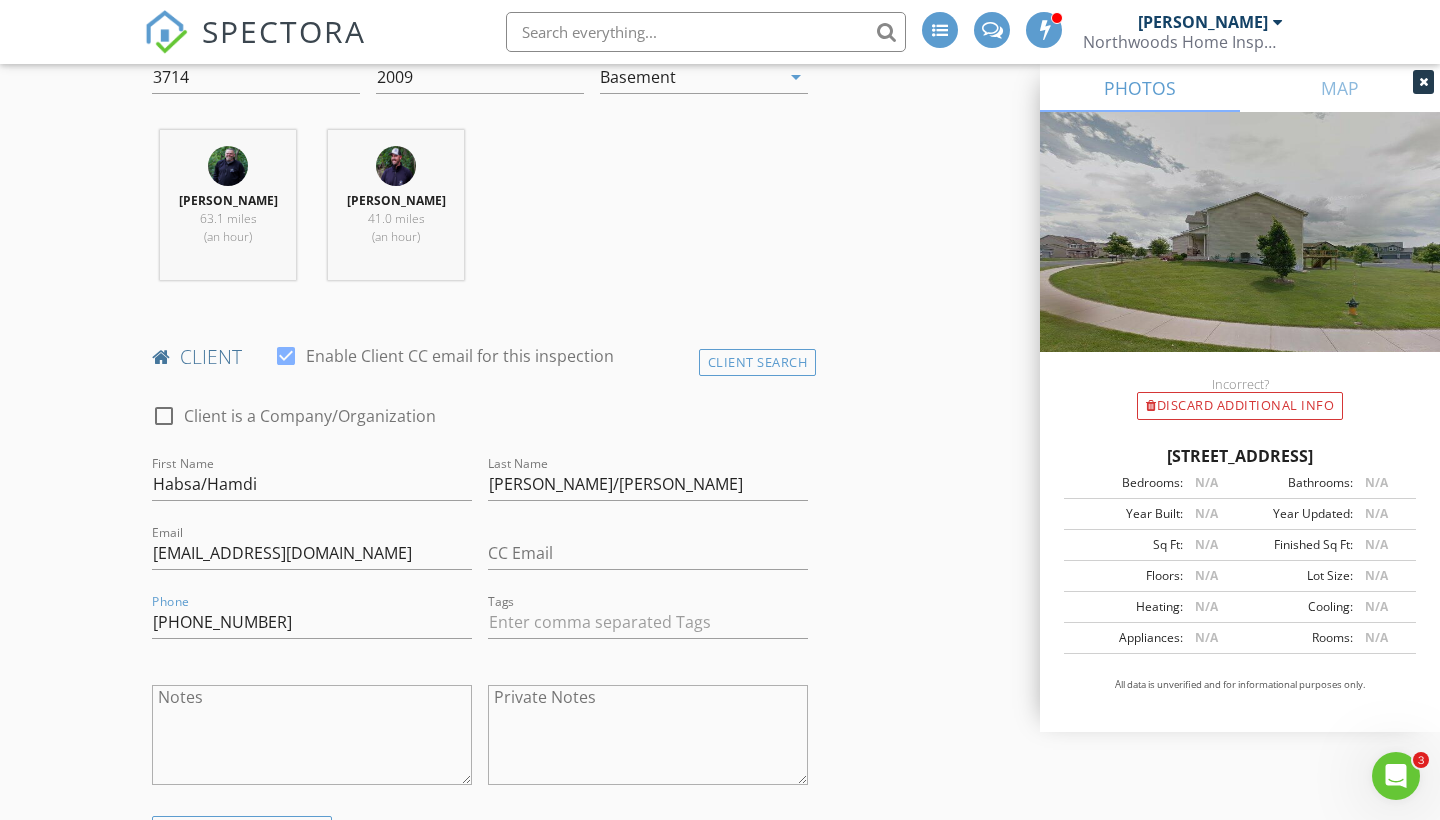 click on "New Inspection
INSPECTOR(S)
check_box   Ryan Moore   PRIMARY   check_box   James Franklin     Ryan Moore,  James Franklin arrow_drop_down   check_box_outline_blank Ryan Moore specifically requested check_box_outline_blank James Franklin specifically requested
Date/Time
07/29/2025 3:00 PM
Location
Address Search       Address 1750 Fox Run   Unit   City Shakopee   State MN   Zip 55379   County Scott     Square Feet 3714   Year Built 2009   Foundation Basement arrow_drop_down     Ryan Moore     63.1 miles     (an hour)         James Franklin     41.0 miles     (an hour)
client
check_box Enable Client CC email for this inspection   Client Search     check_box_outline_blank Client is a Company/Organization     First Name Habsa/Hamdi   Last Name Yusuf/Abdi   Email habsa_yusuf@yahoo.com   CC Email   Phone 612-232-1617         Tags         Notes" at bounding box center [720, 1402] 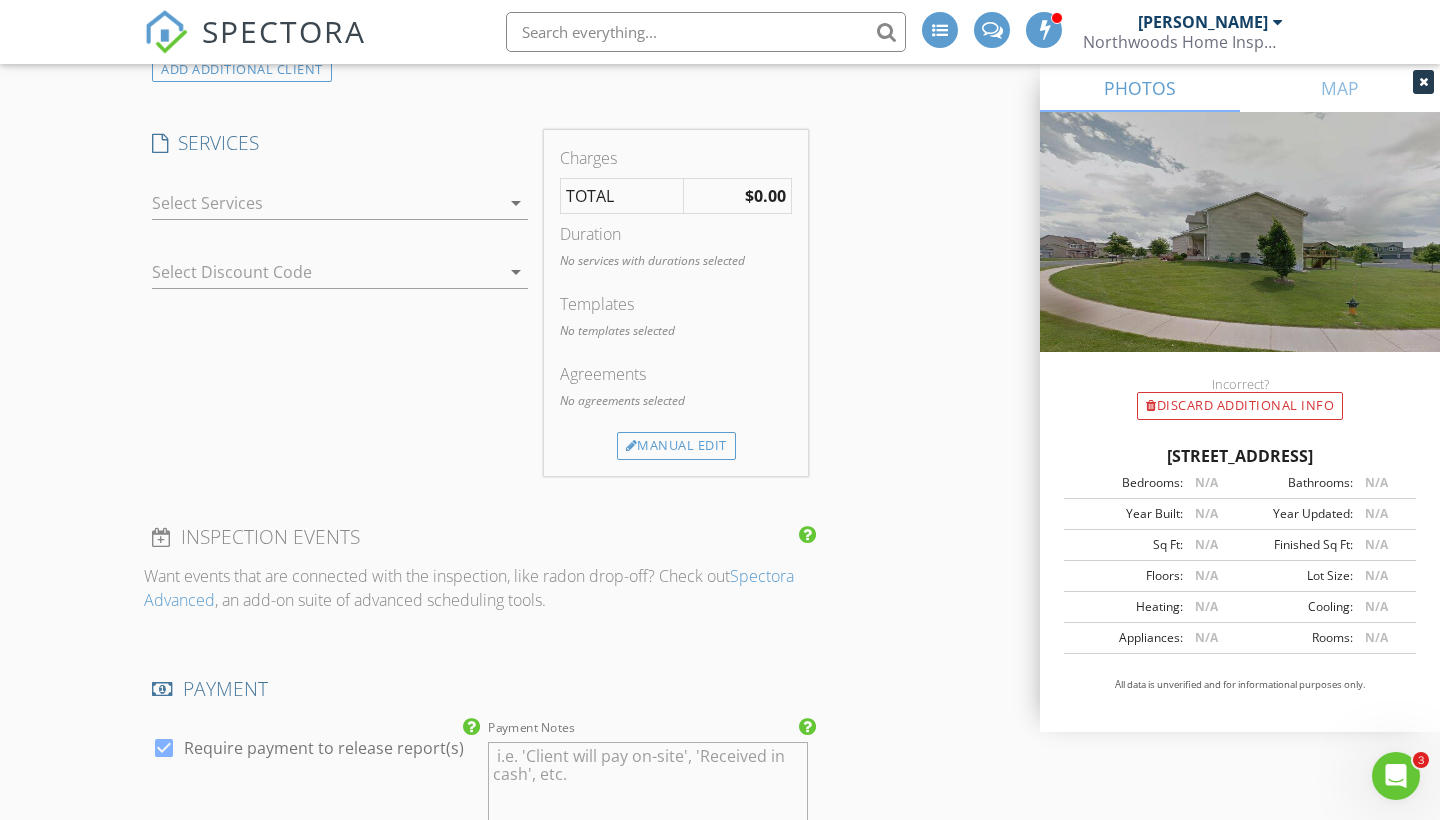 scroll, scrollTop: 1594, scrollLeft: 0, axis: vertical 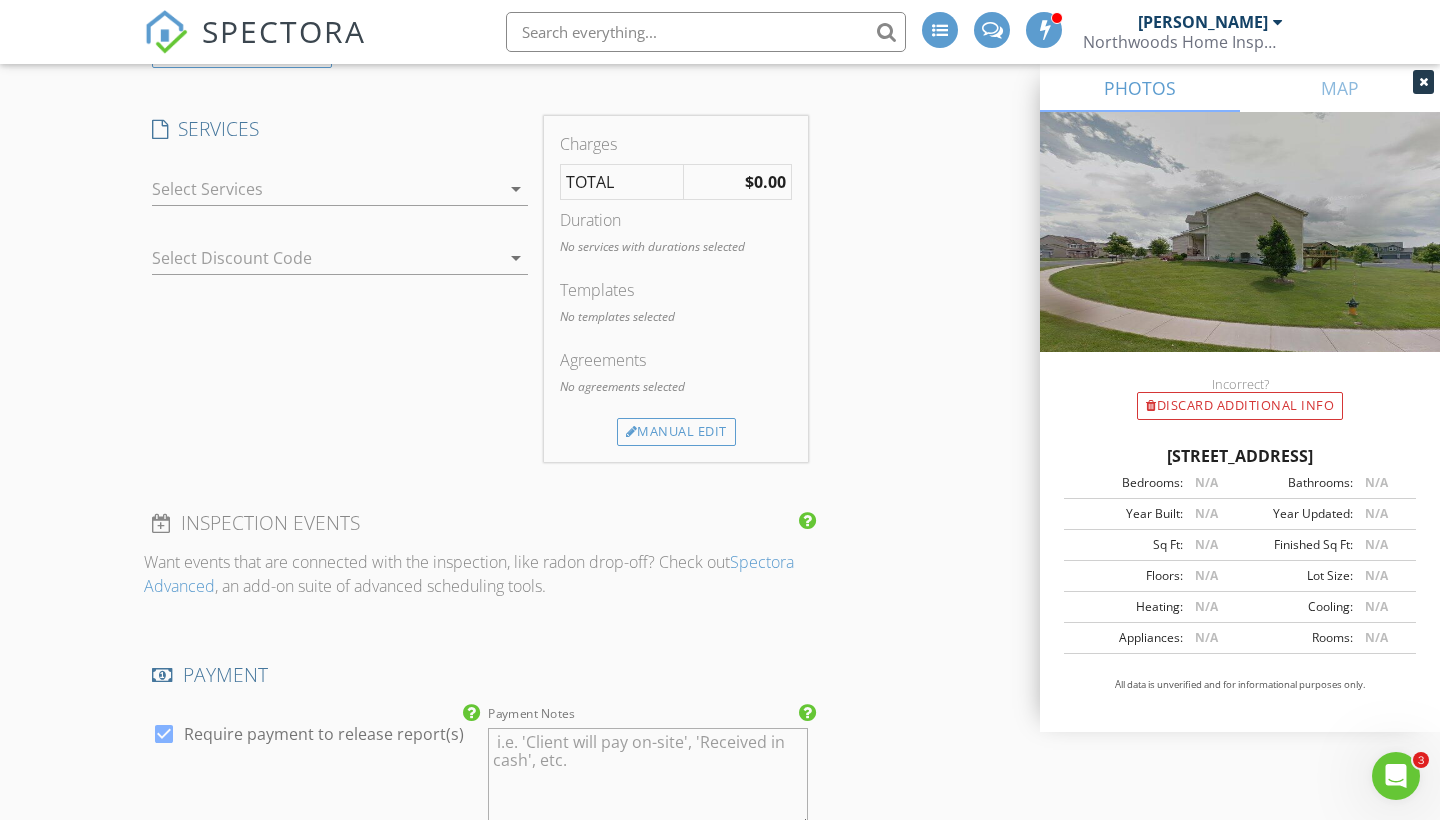 click at bounding box center [326, 189] 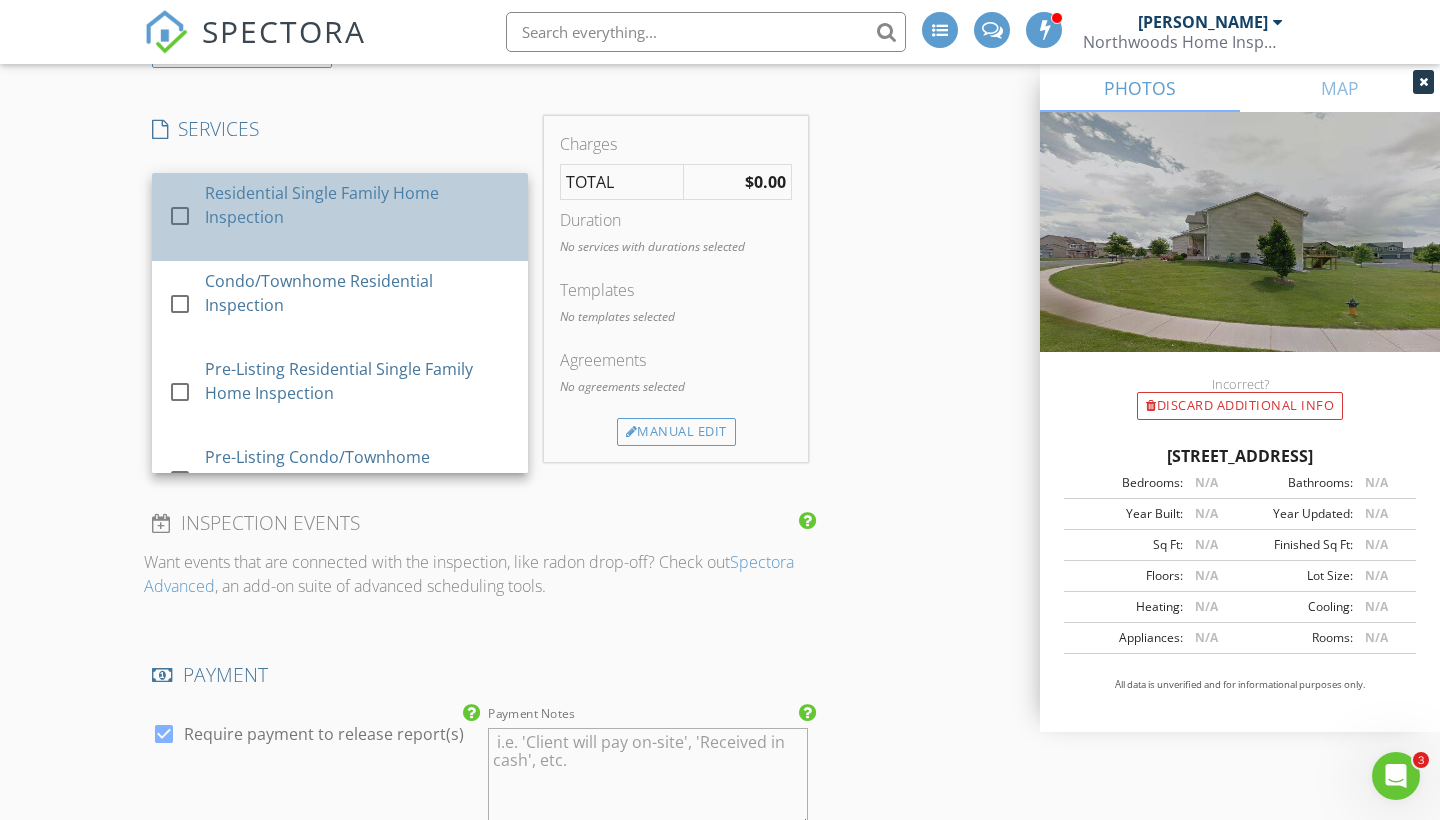 click on "Residential Single Family Home Inspection" at bounding box center [358, 205] 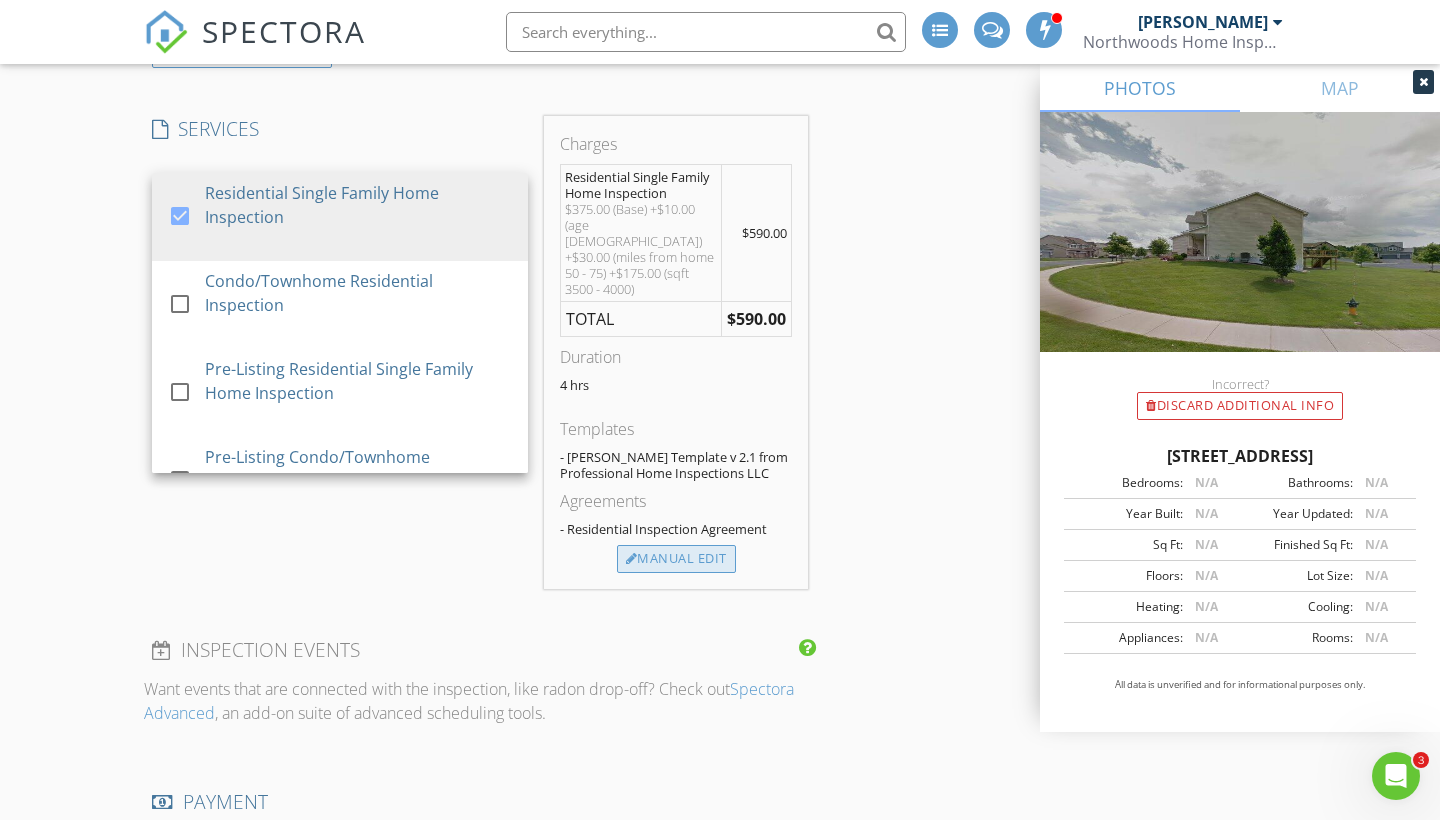 click on "Manual Edit" at bounding box center (676, 559) 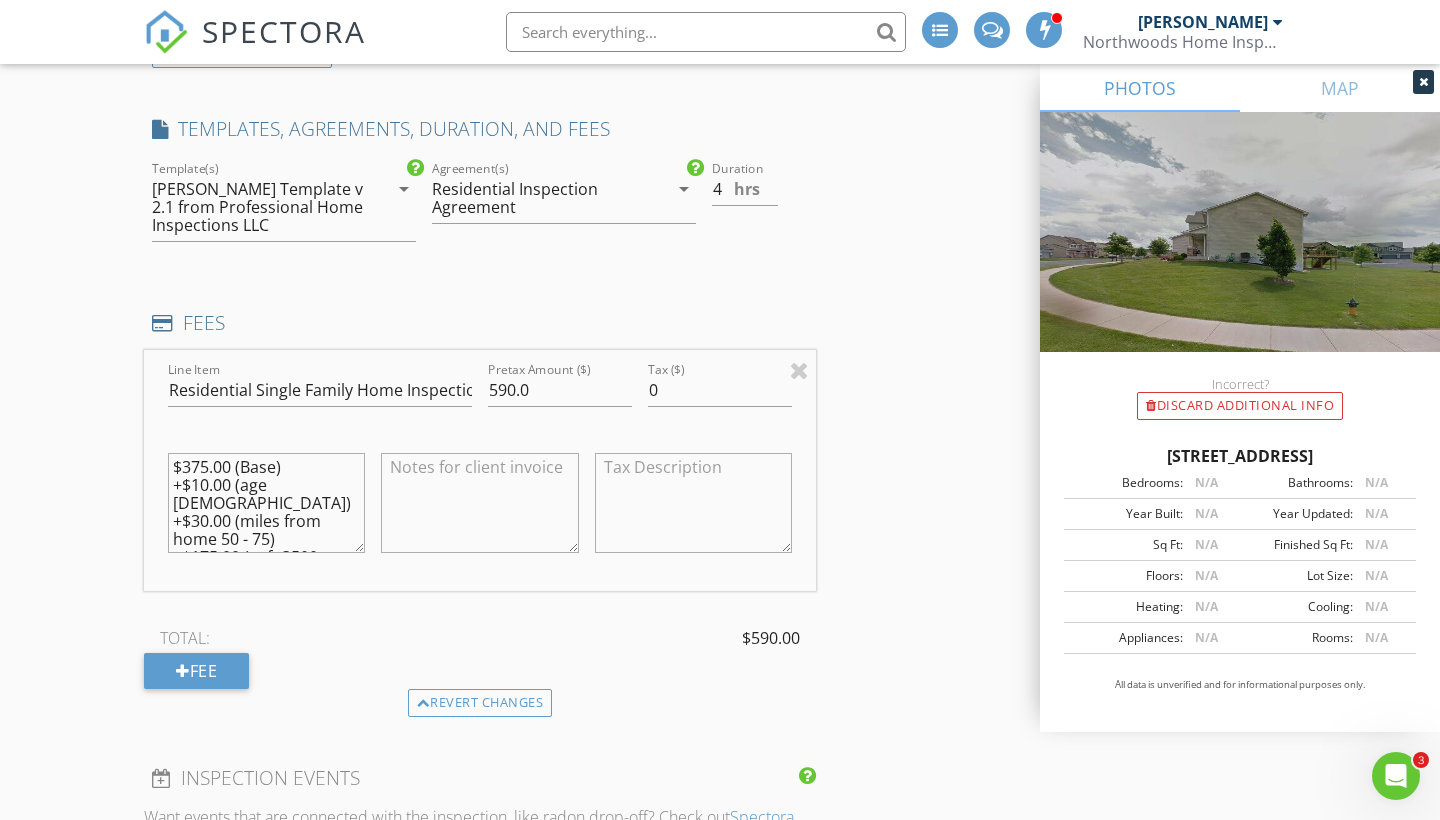 drag, startPoint x: 312, startPoint y: 455, endPoint x: 161, endPoint y: 445, distance: 151.33076 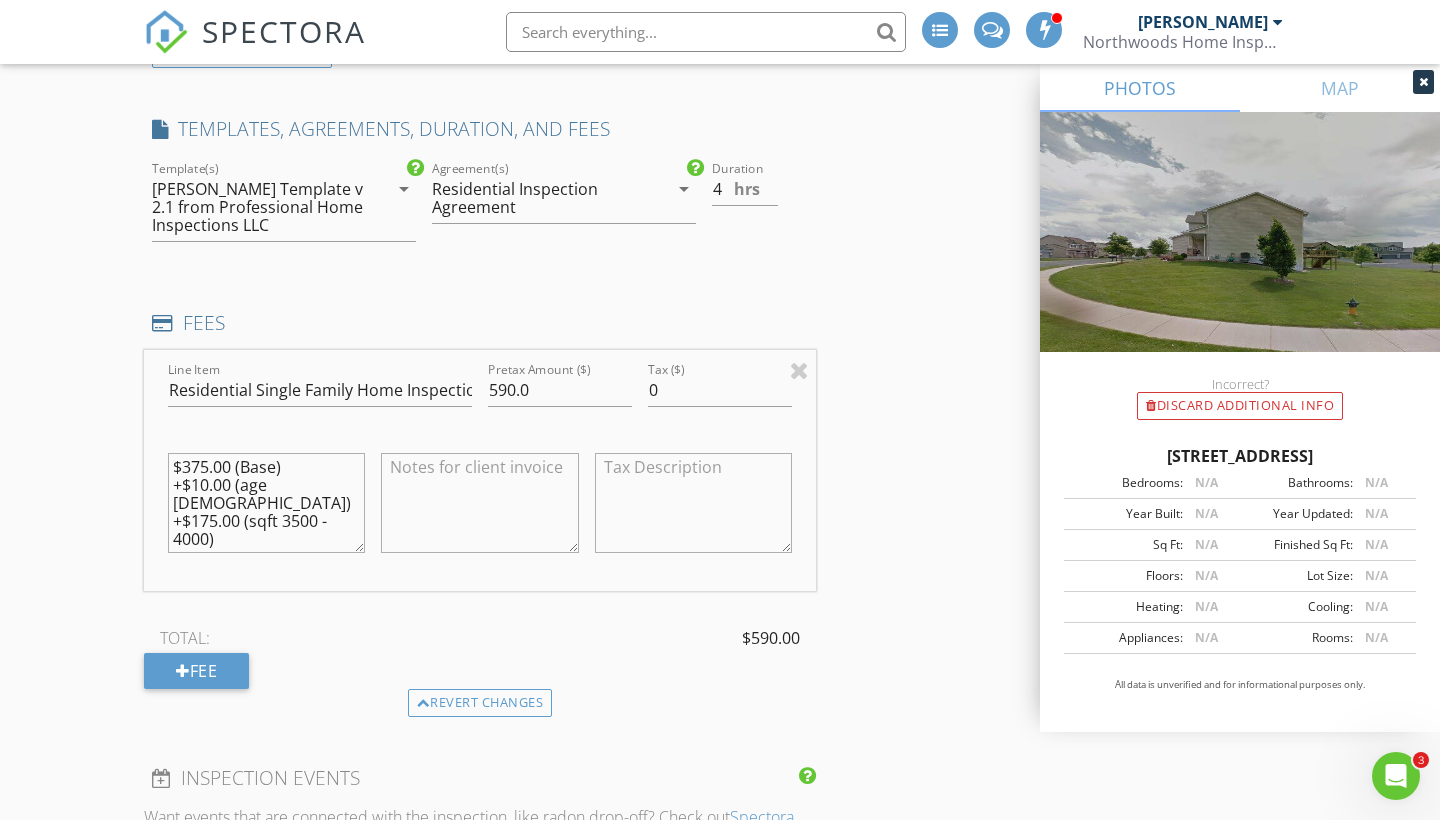 type on "$375.00 (Base)
+$10.00 (age 10 - 20)
+$175.00 (sqft 3500 - 4000)" 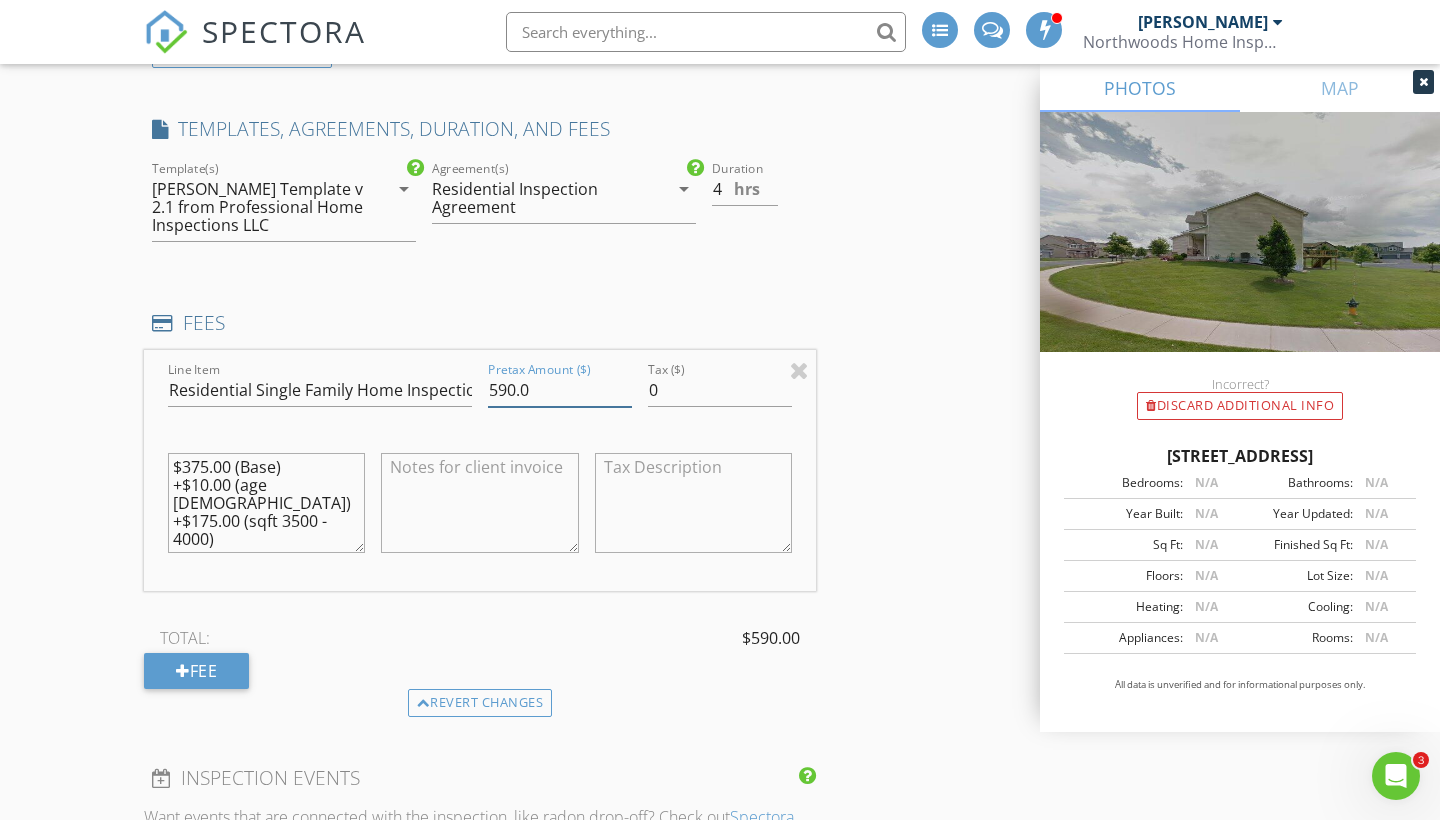click on "590.0" at bounding box center [560, 390] 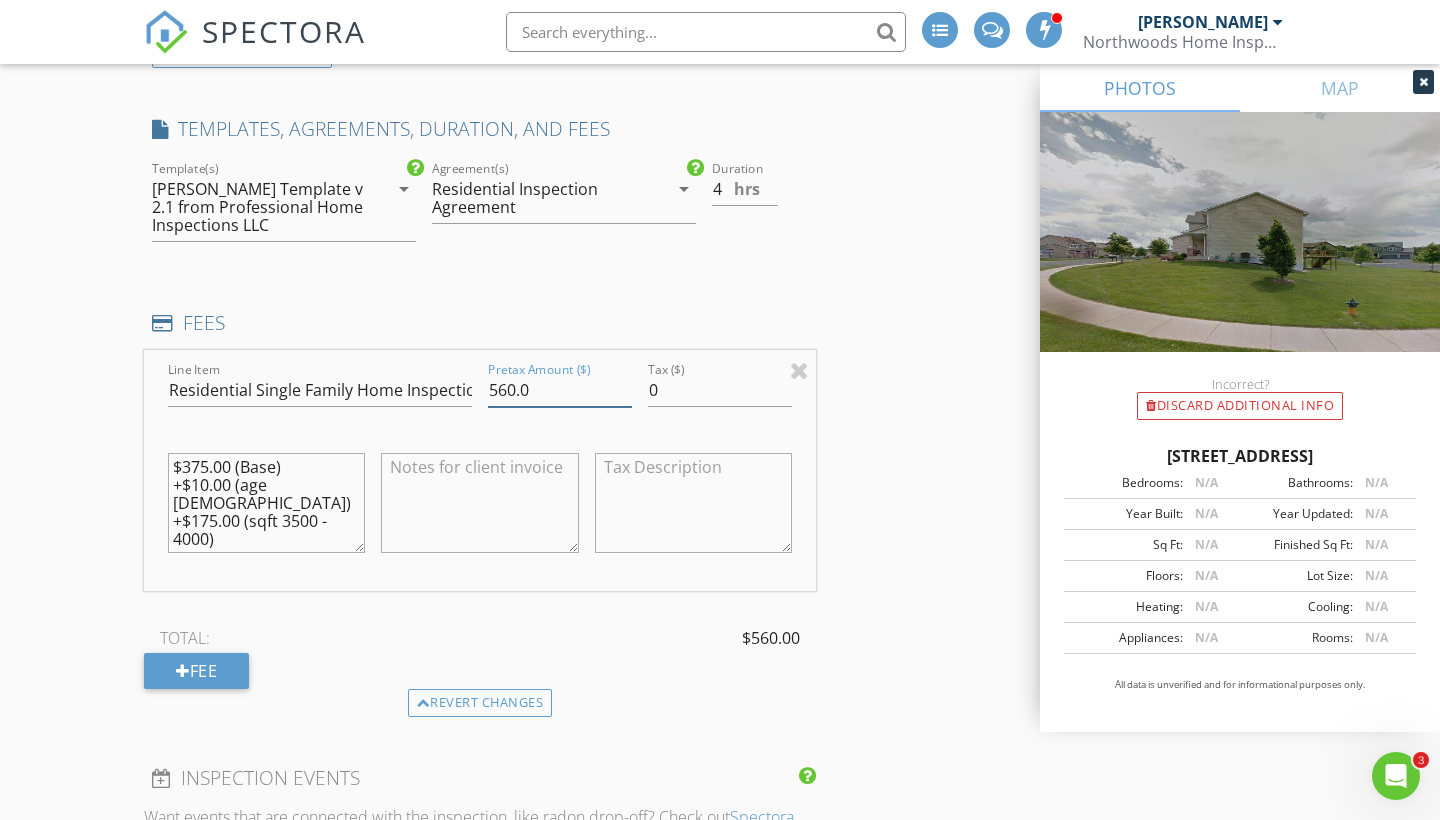 type on "560.0" 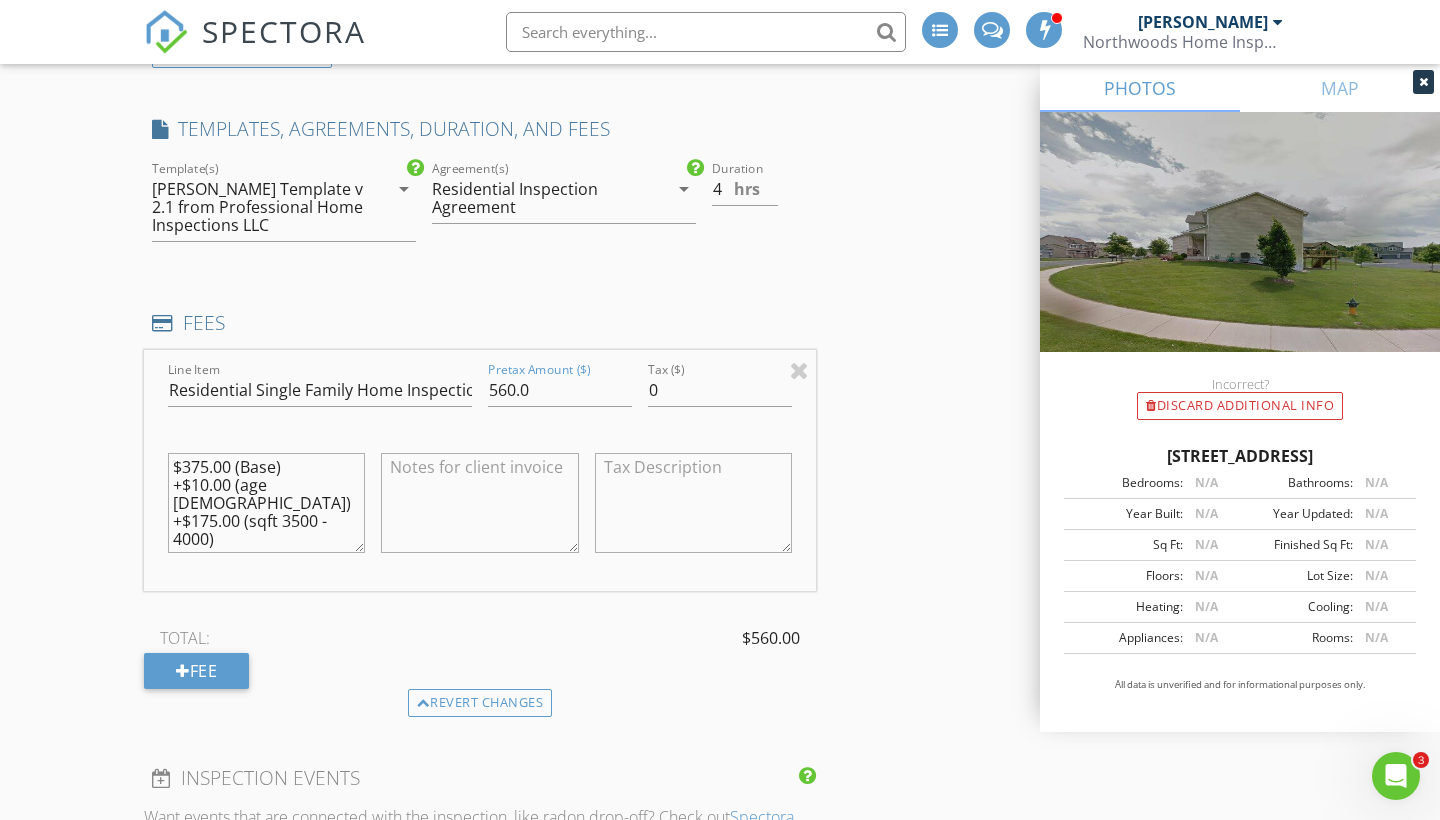 click on "New Inspection
INSPECTOR(S)
check_box   Ryan Moore   PRIMARY   check_box   James Franklin     Ryan Moore,  James Franklin arrow_drop_down   check_box_outline_blank Ryan Moore specifically requested check_box_outline_blank James Franklin specifically requested
Date/Time
07/29/2025 3:00 PM
Location
Address Search       Address 1750 Fox Run   Unit   City Shakopee   State MN   Zip 55379   County Scott     Square Feet 3714   Year Built 2009   Foundation Basement arrow_drop_down     Ryan Moore     63.1 miles     (an hour)         James Franklin     41.0 miles     (an hour)
client
check_box Enable Client CC email for this inspection   Client Search     check_box_outline_blank Client is a Company/Organization     First Name Habsa/Hamdi   Last Name Yusuf/Abdi   Email habsa_yusuf@yahoo.com   CC Email   Phone 612-232-1617         Tags         Notes" at bounding box center [720, 755] 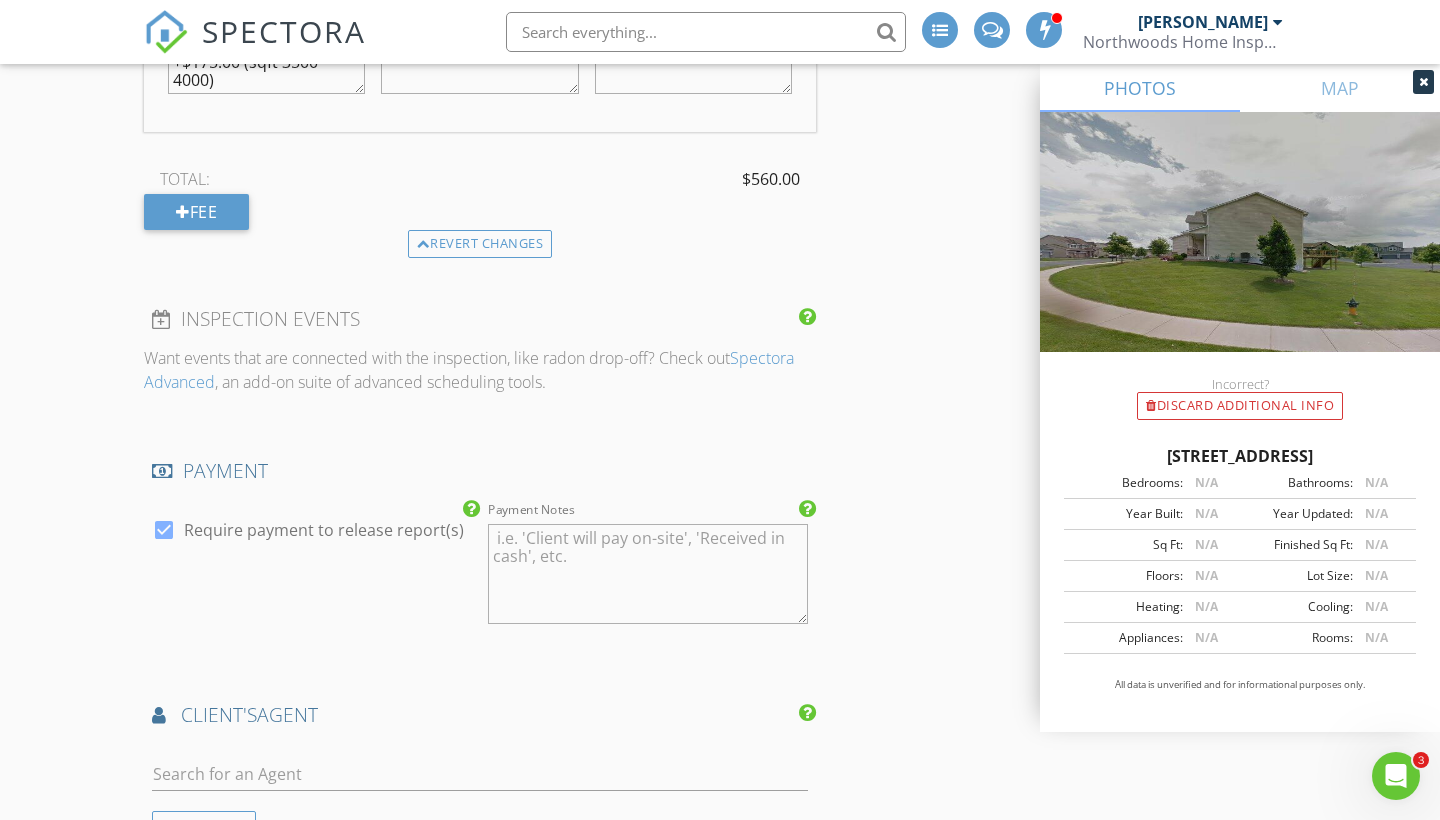 scroll, scrollTop: 2117, scrollLeft: 0, axis: vertical 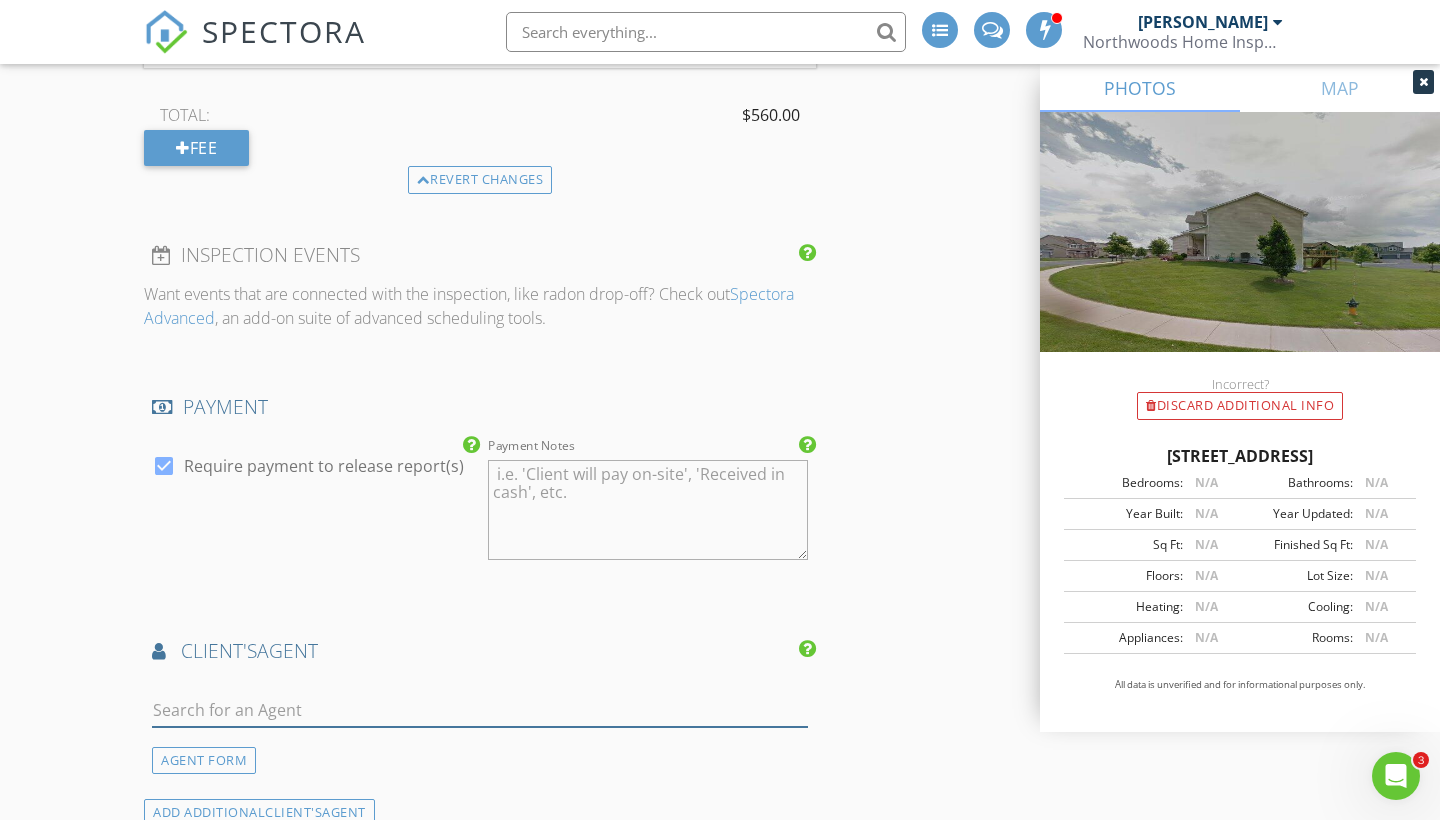 click at bounding box center (480, 710) 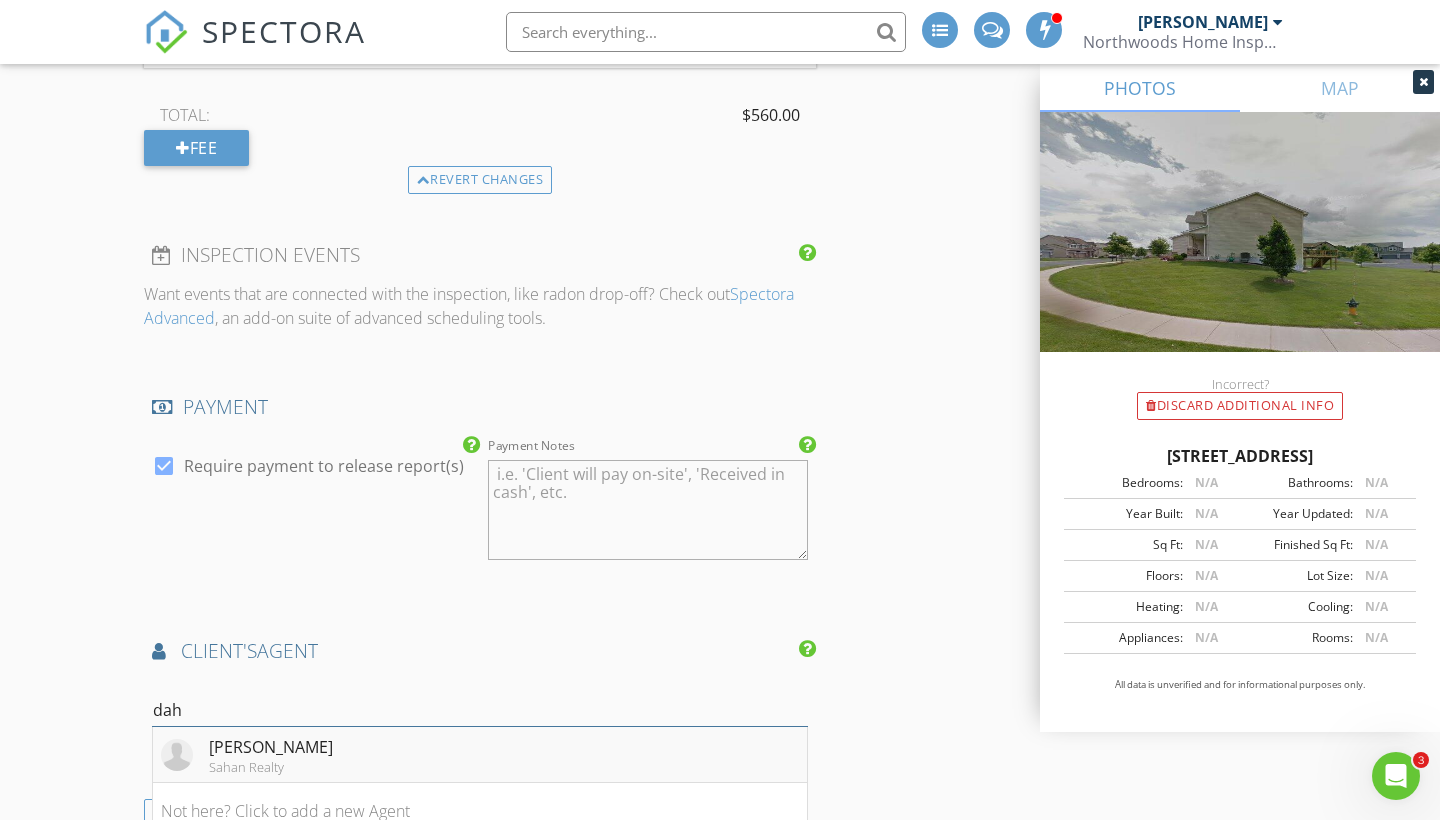 type on "dah" 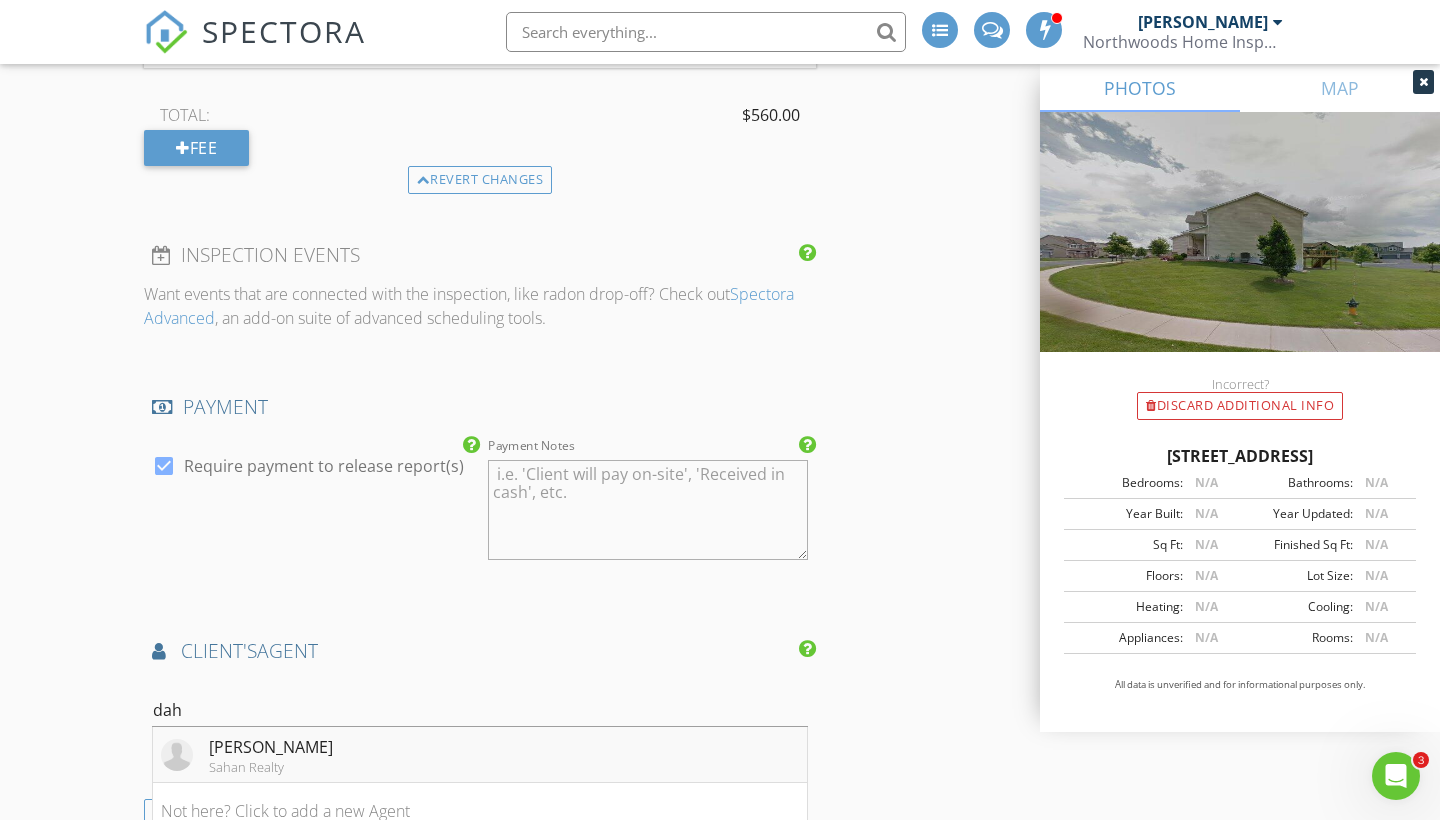 click on "Sahan Realty" at bounding box center [271, 767] 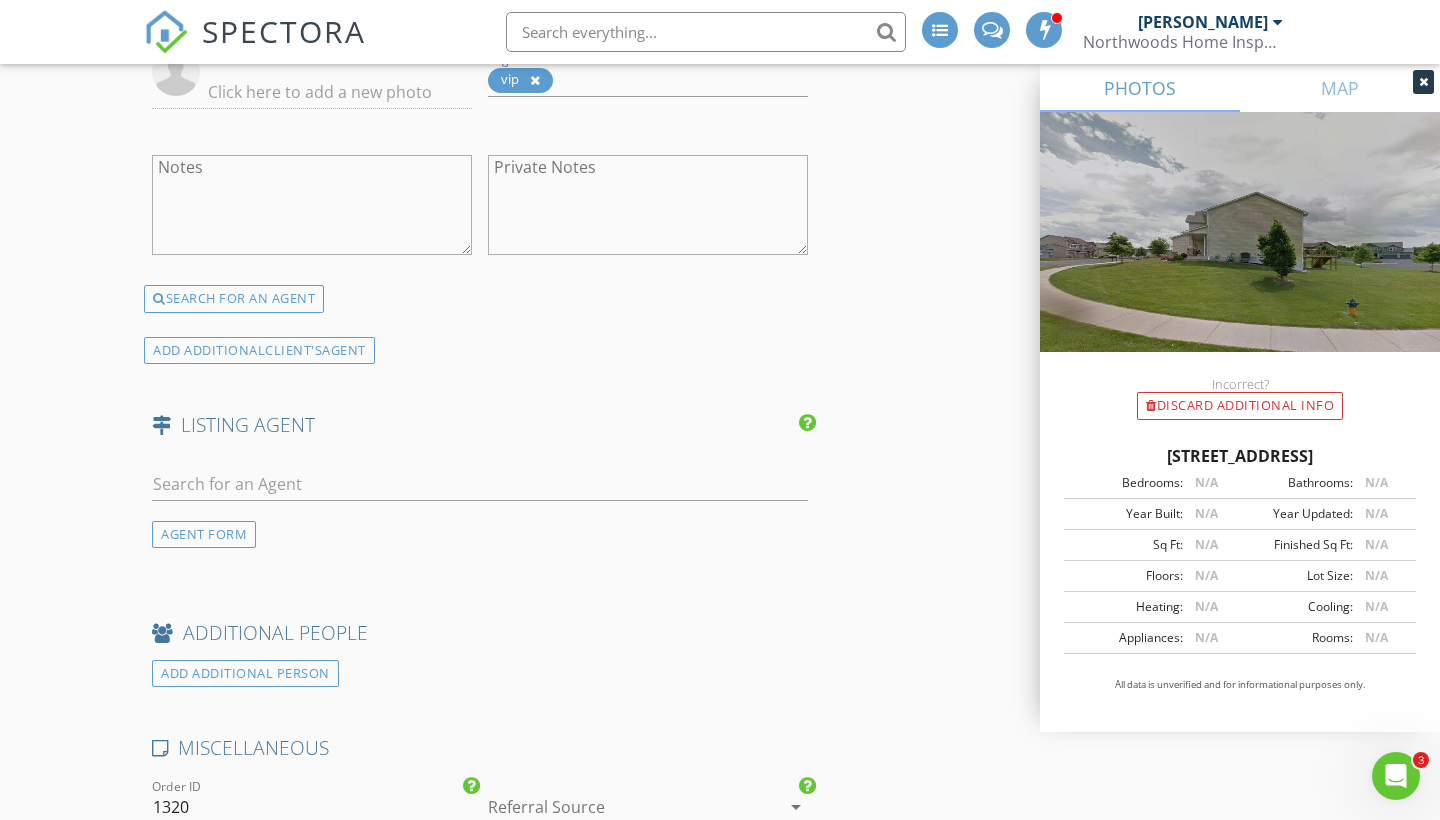 scroll, scrollTop: 3104, scrollLeft: 0, axis: vertical 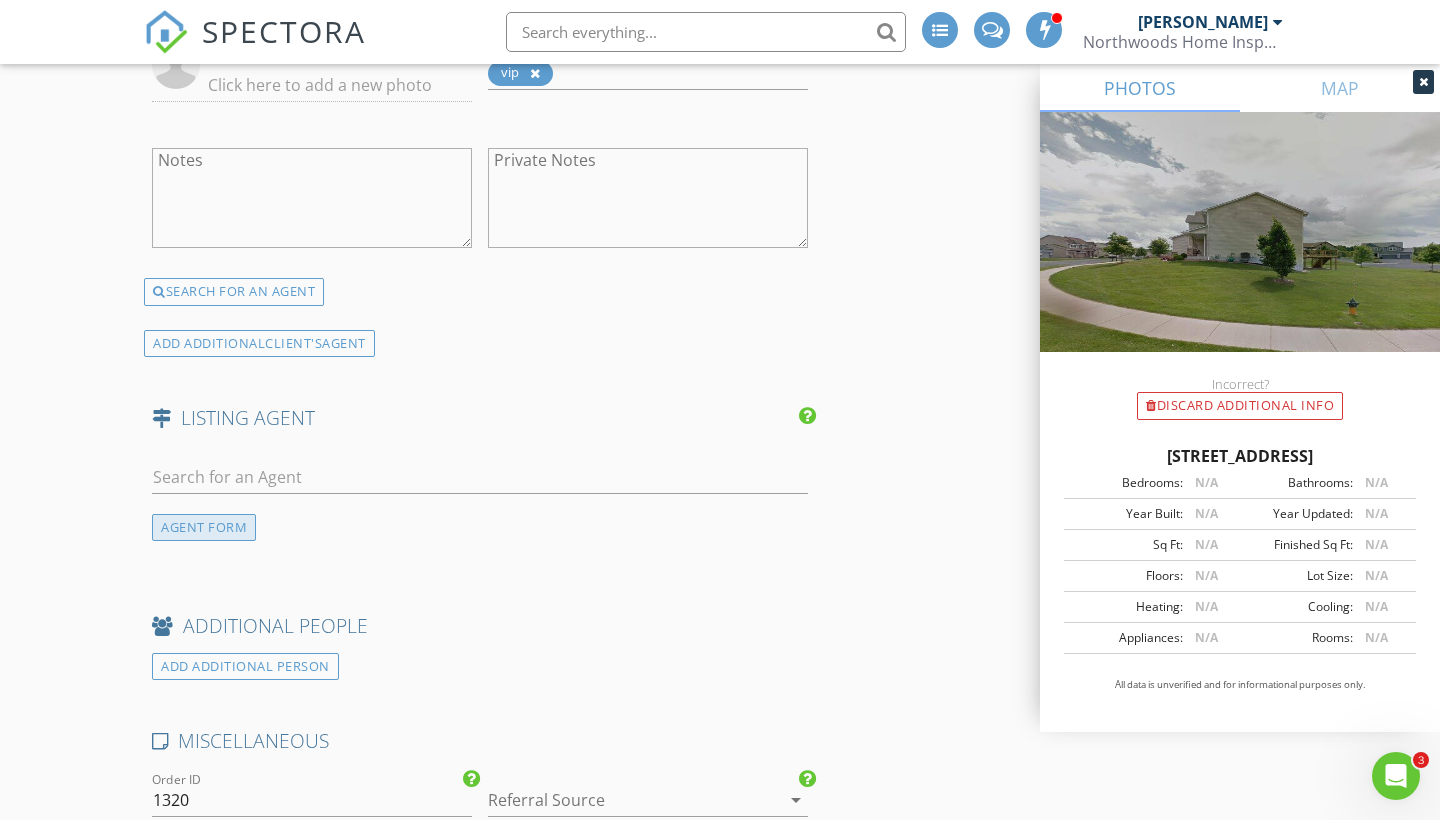click on "AGENT FORM" at bounding box center (204, 527) 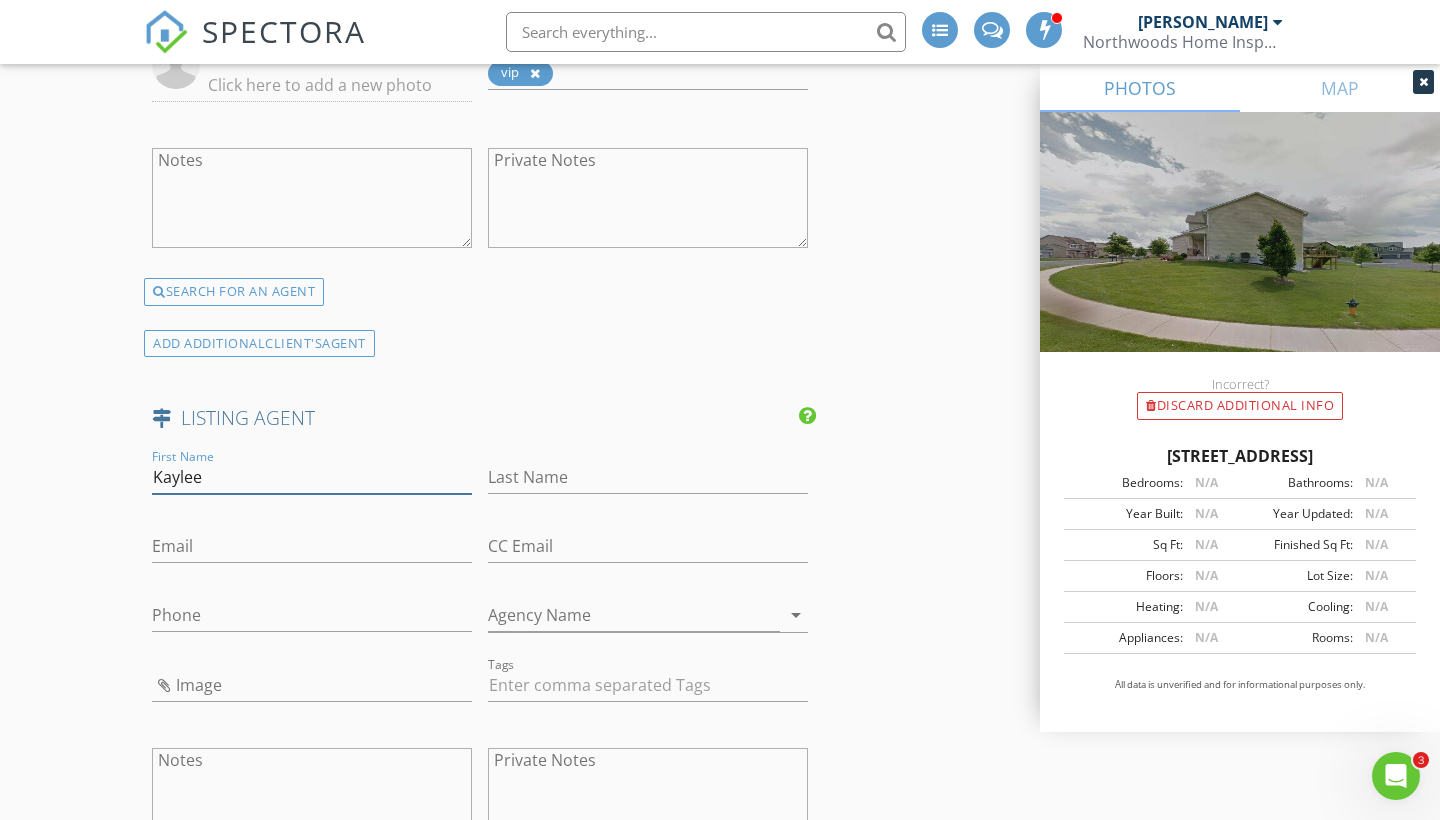 type on "Kaylee" 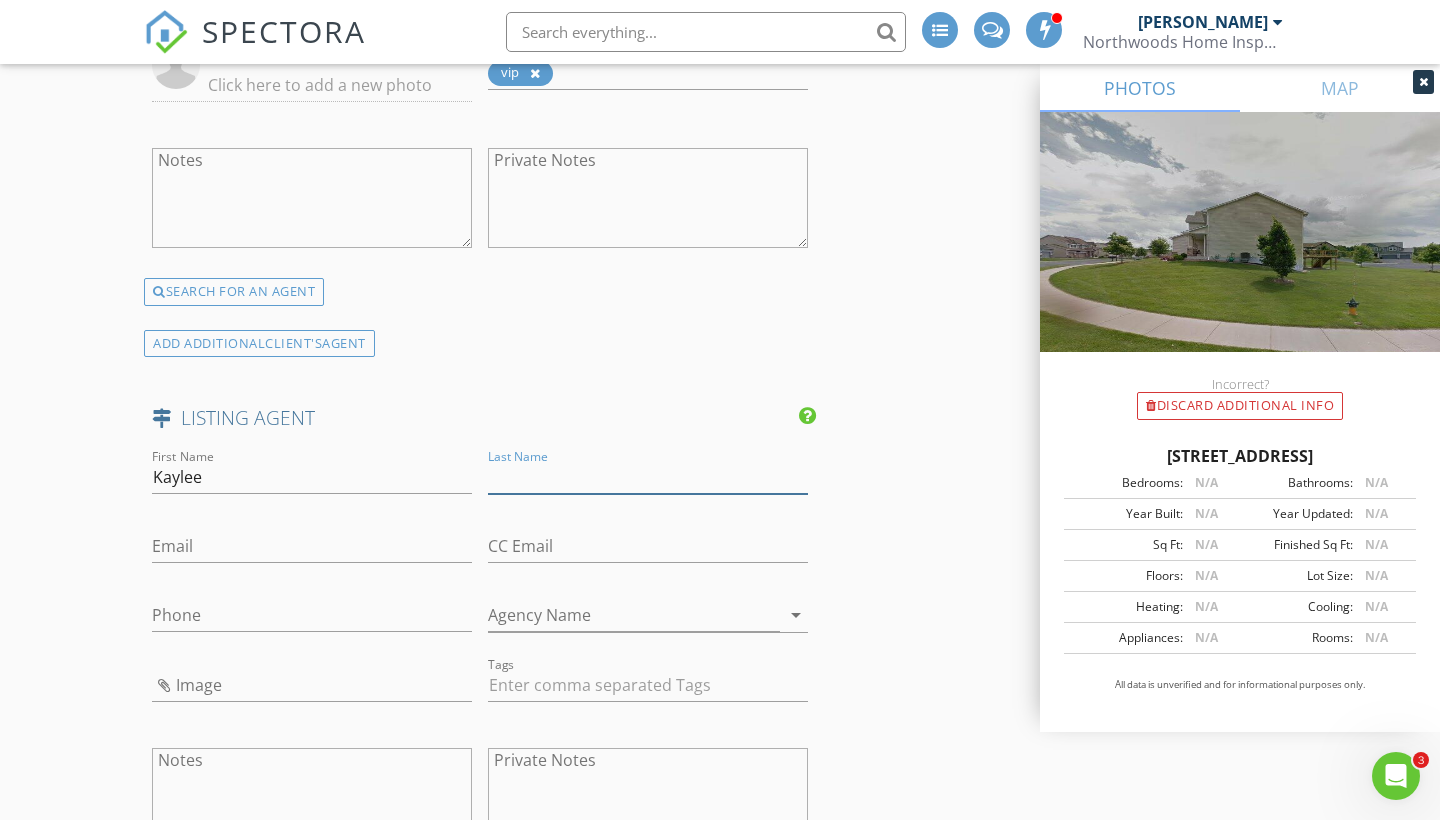 paste on "Pham" 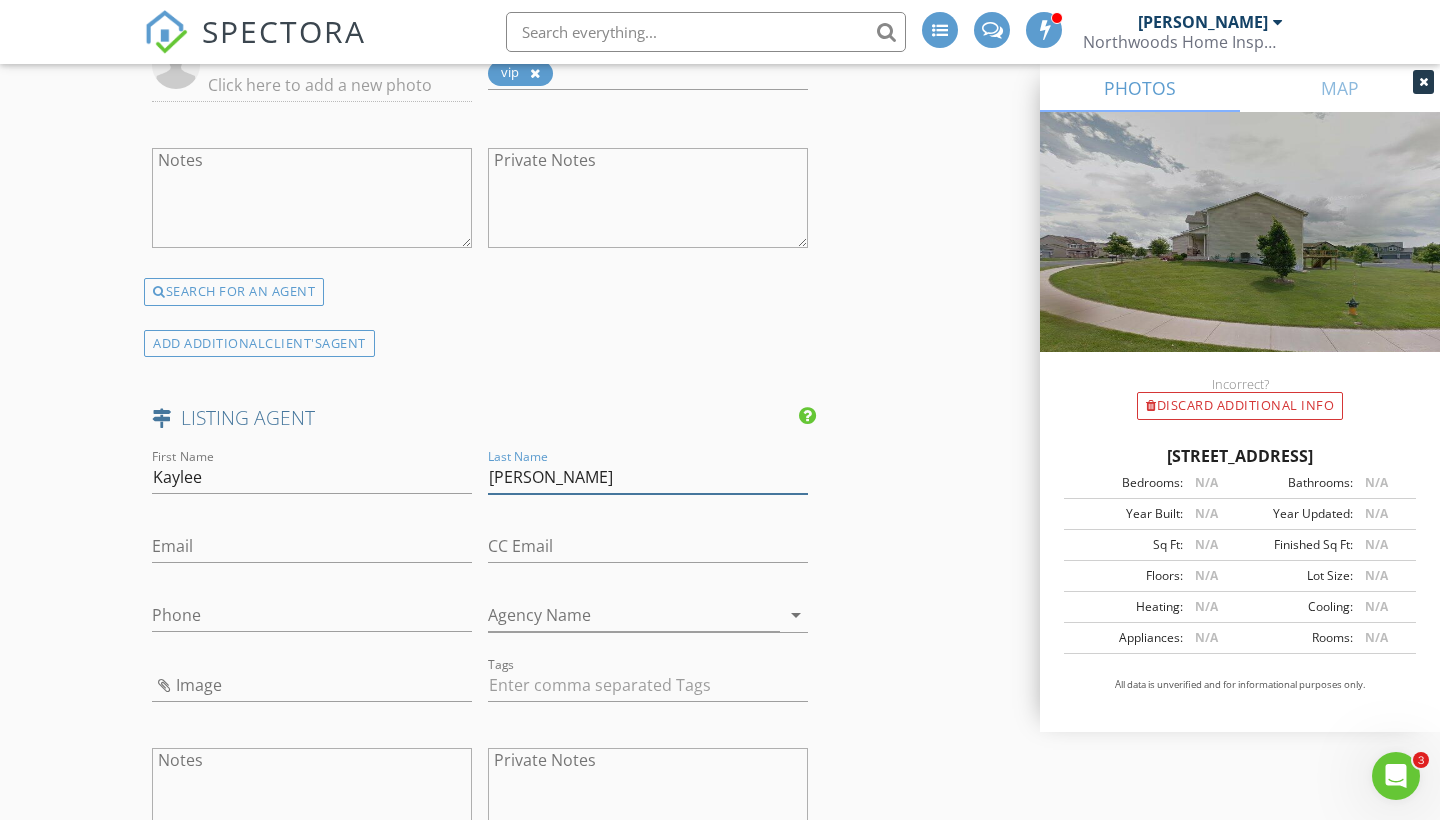 type on "Pham" 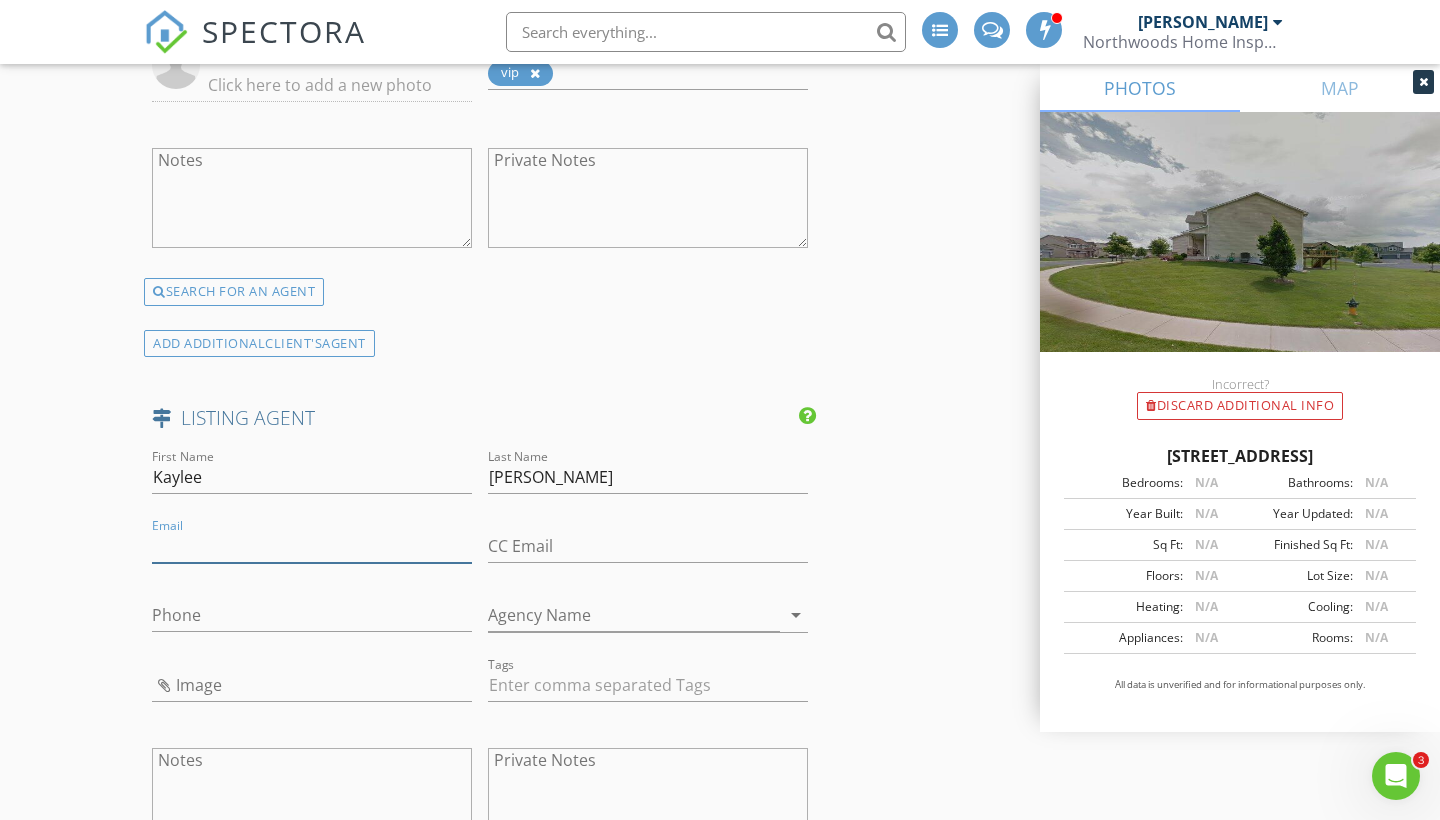 paste on "kaylee.kaprealty@gmail.com" 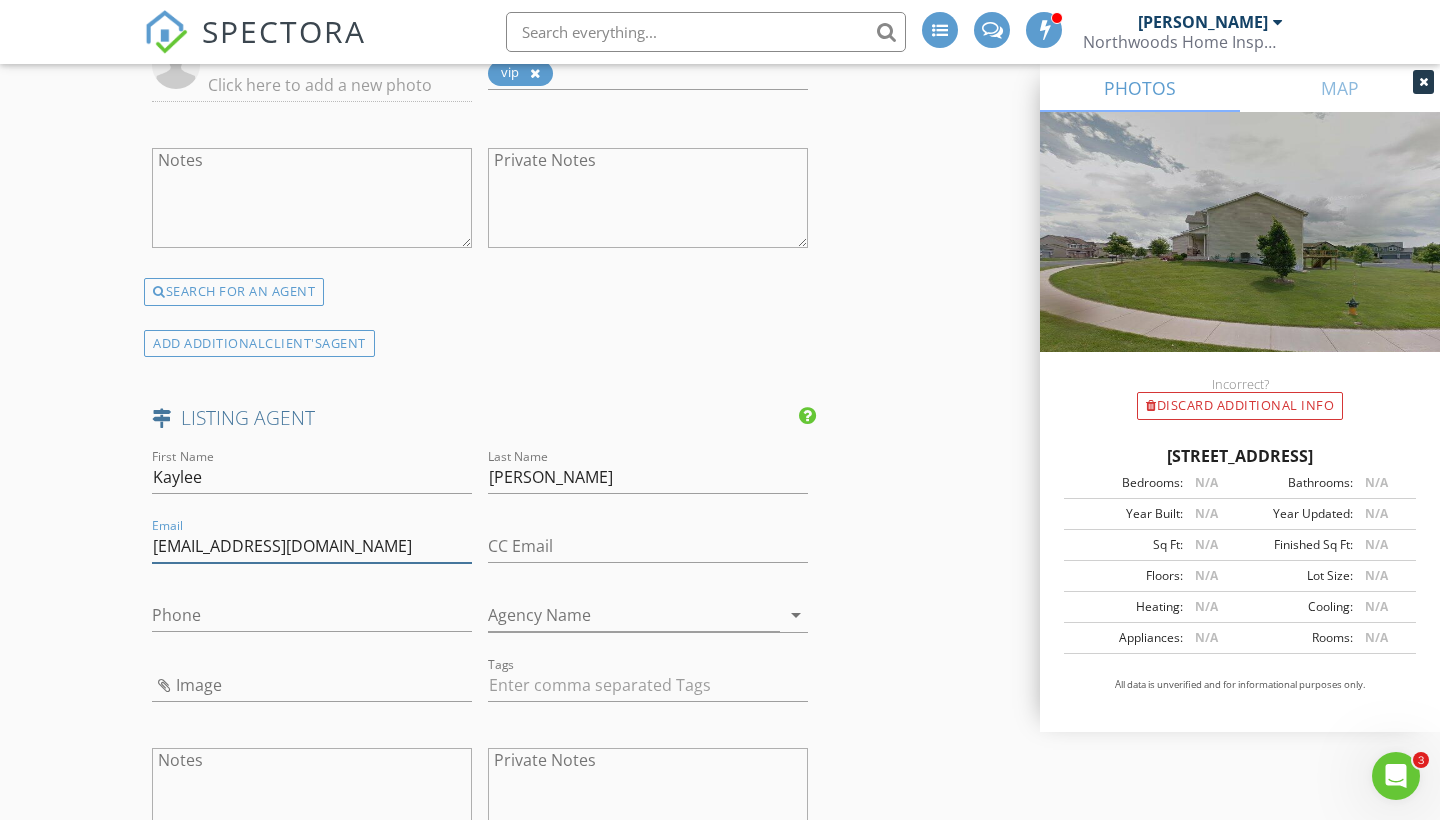 type on "kaylee.kaprealty@gmail.com" 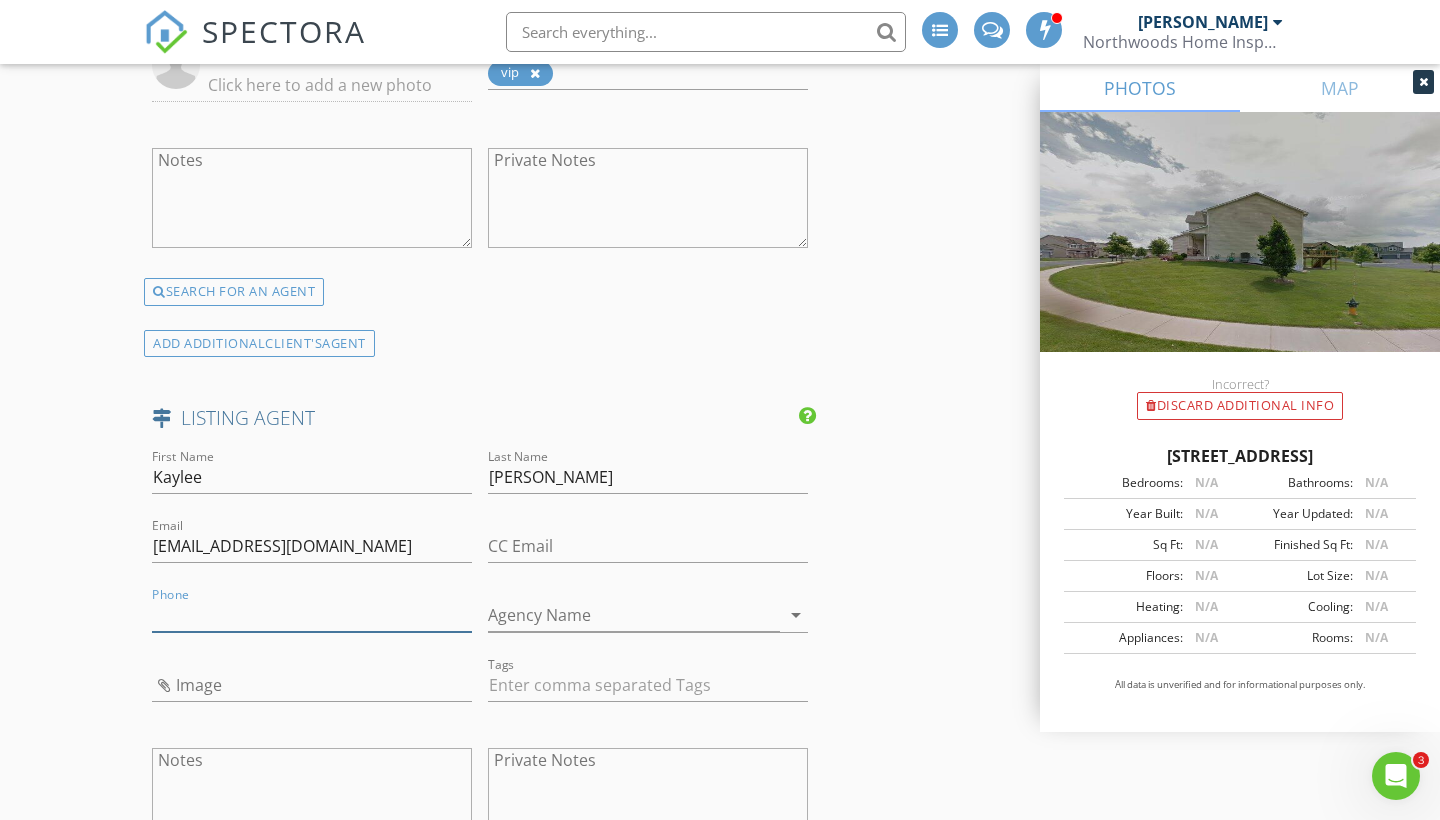 paste on "763-898-7739" 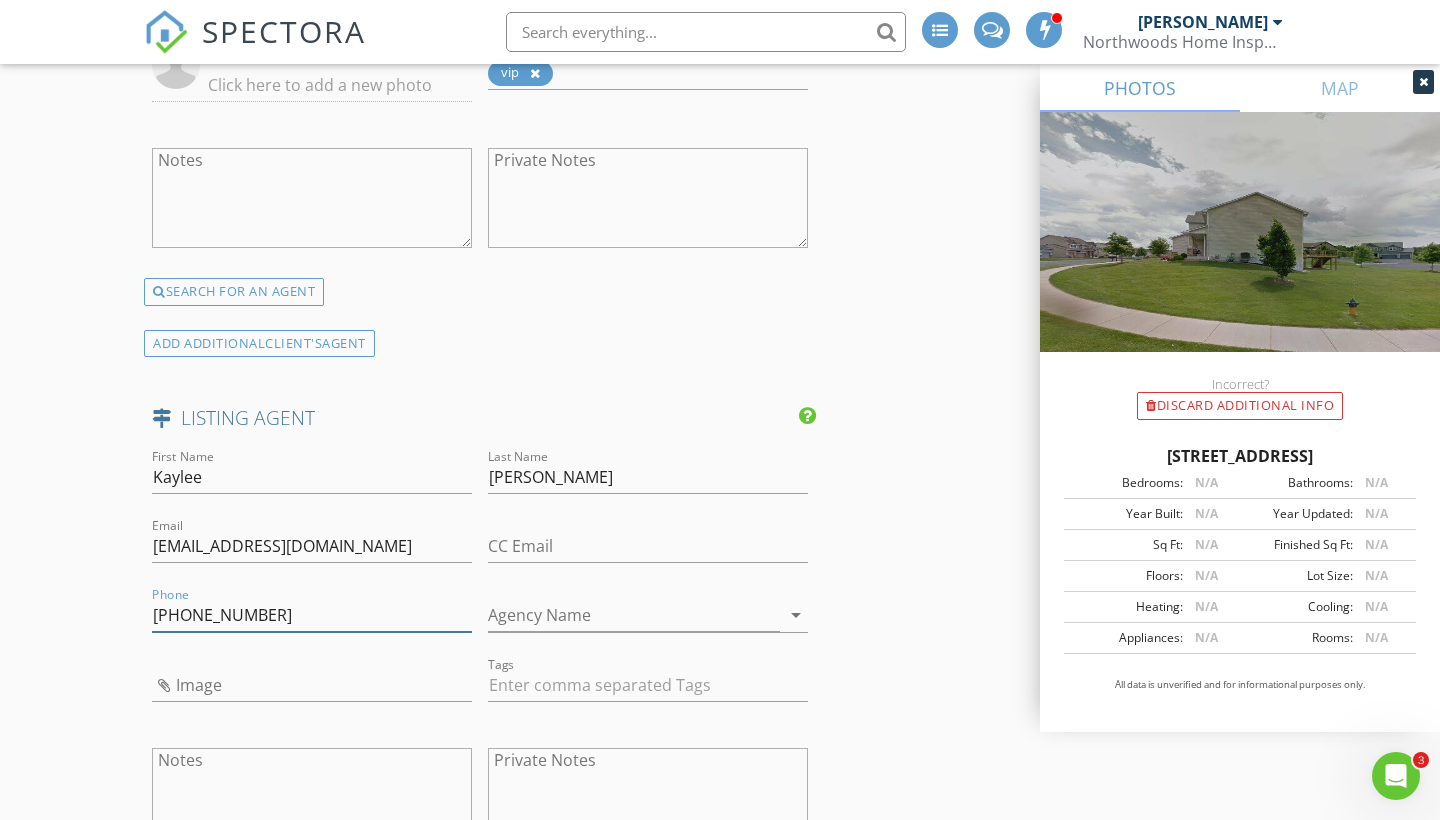 type on "763-898-7739" 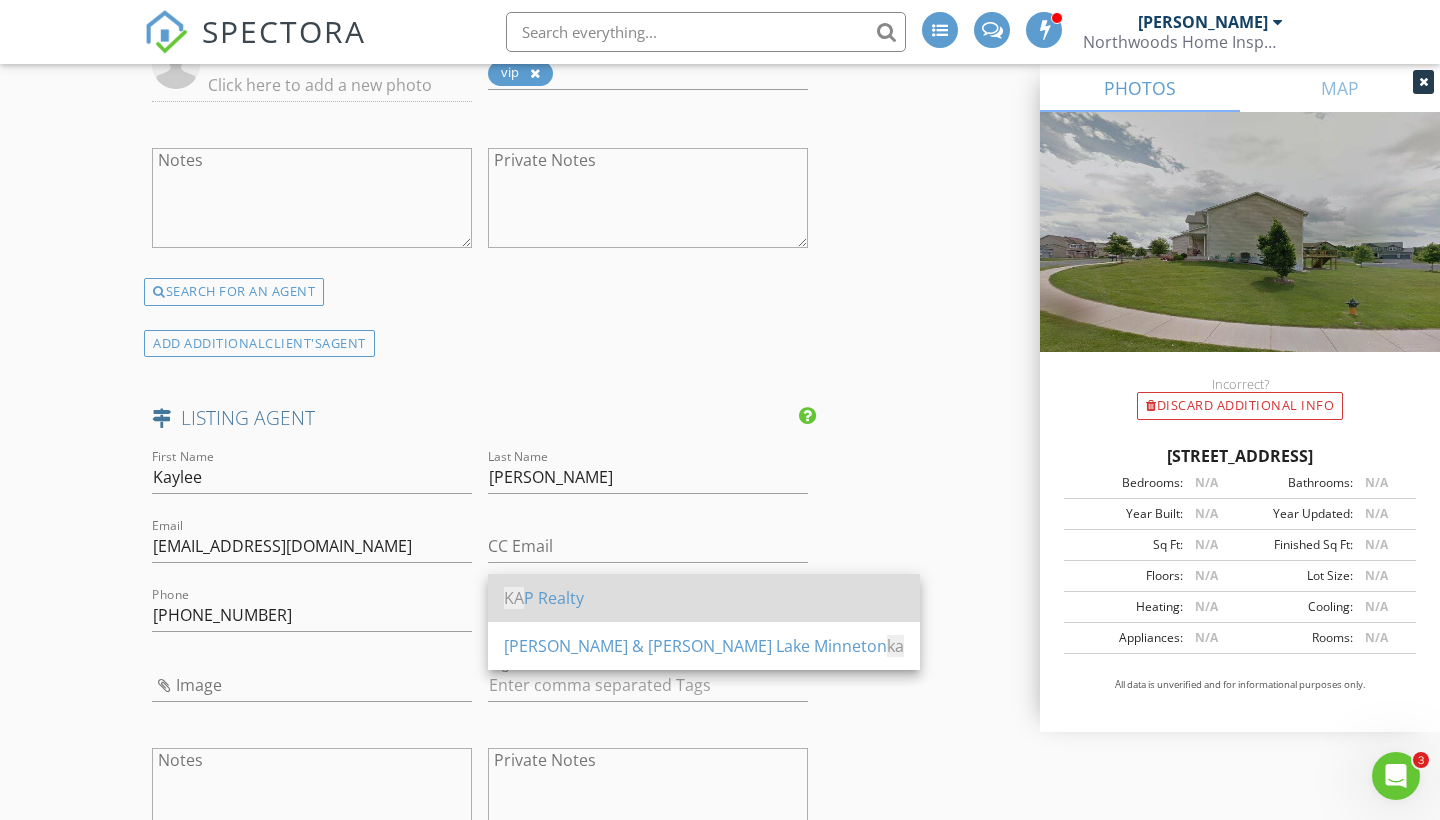 click on "KA P Realty" at bounding box center [704, 598] 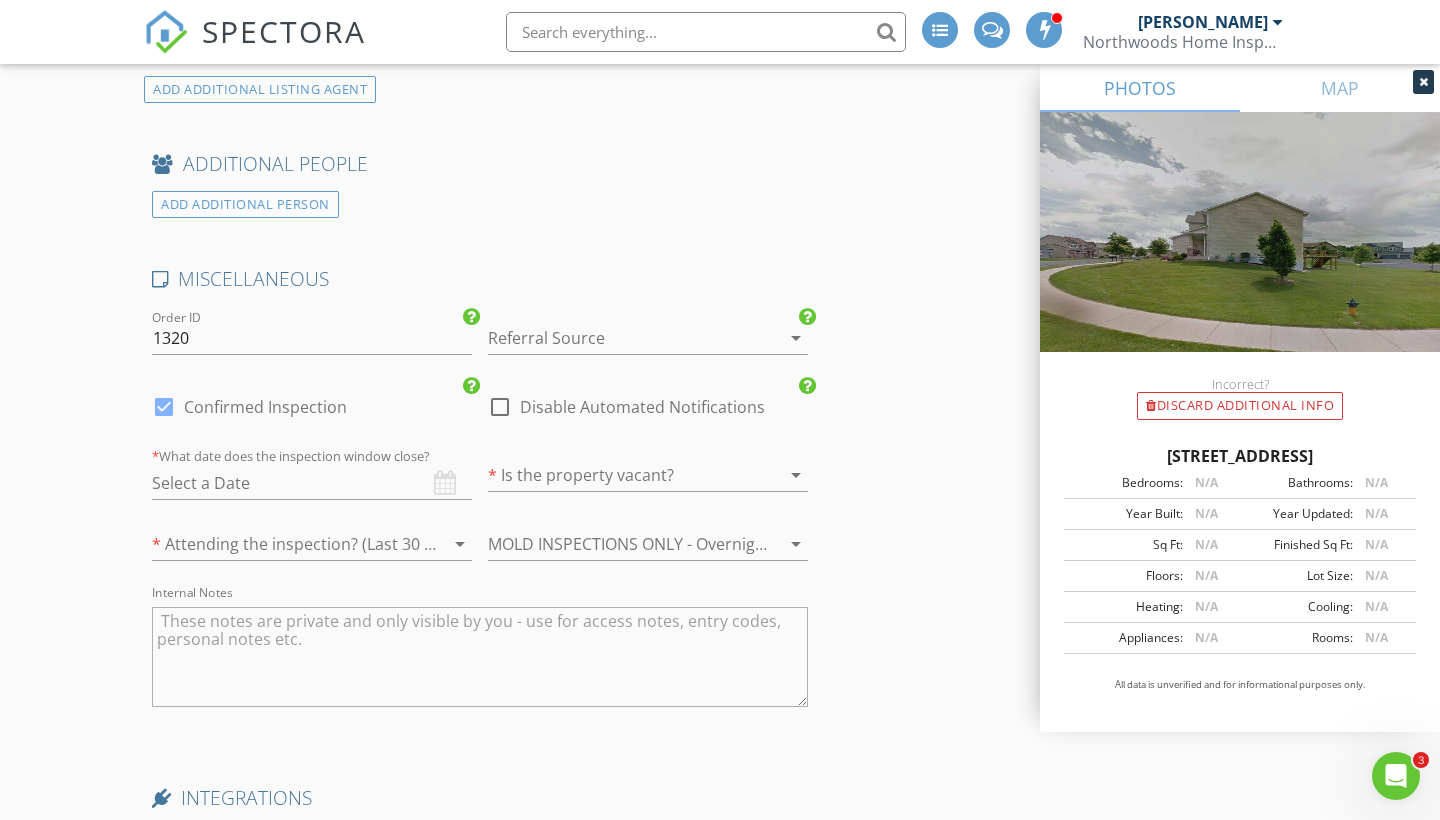 scroll, scrollTop: 3968, scrollLeft: 0, axis: vertical 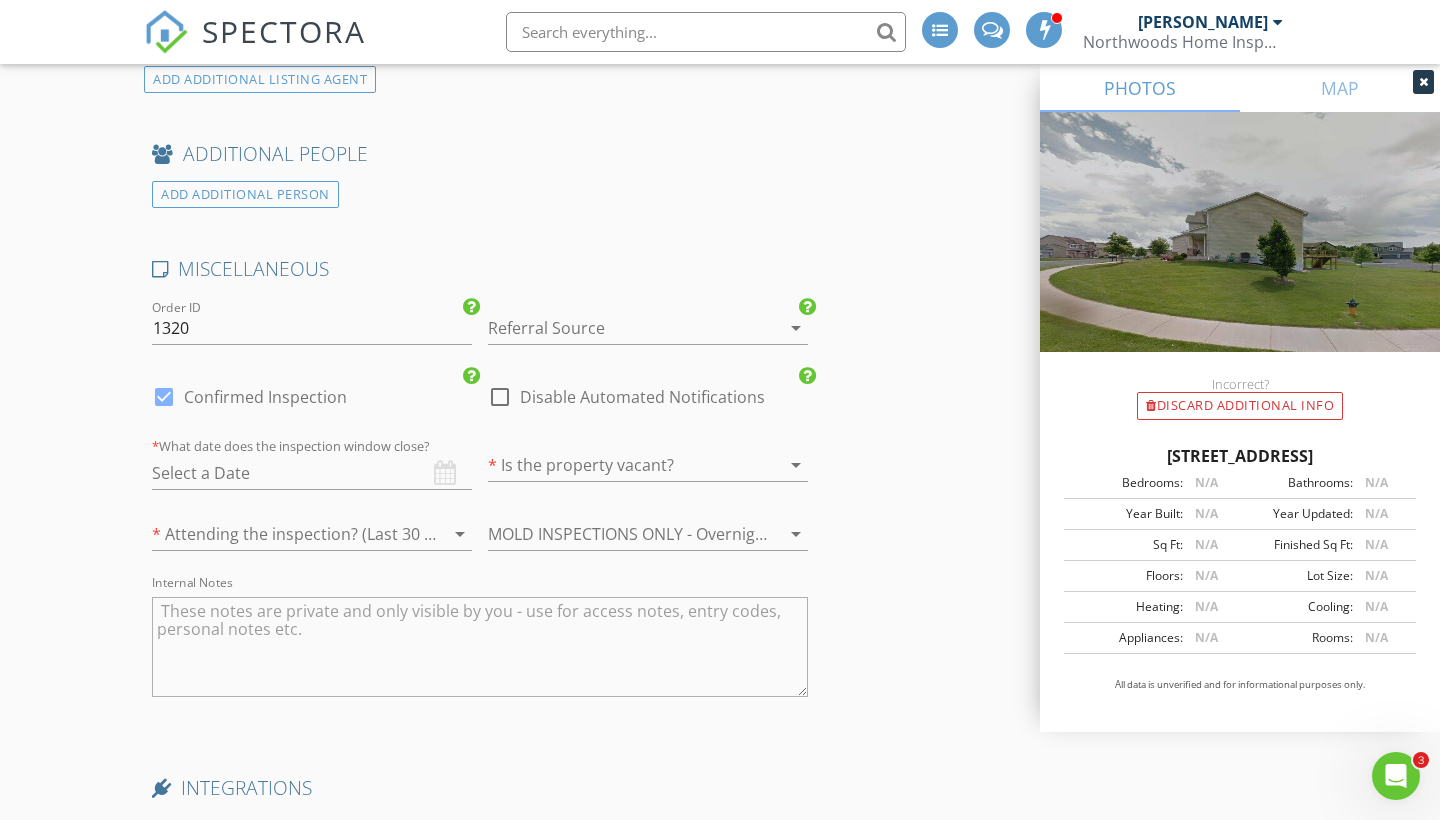 click at bounding box center [620, 328] 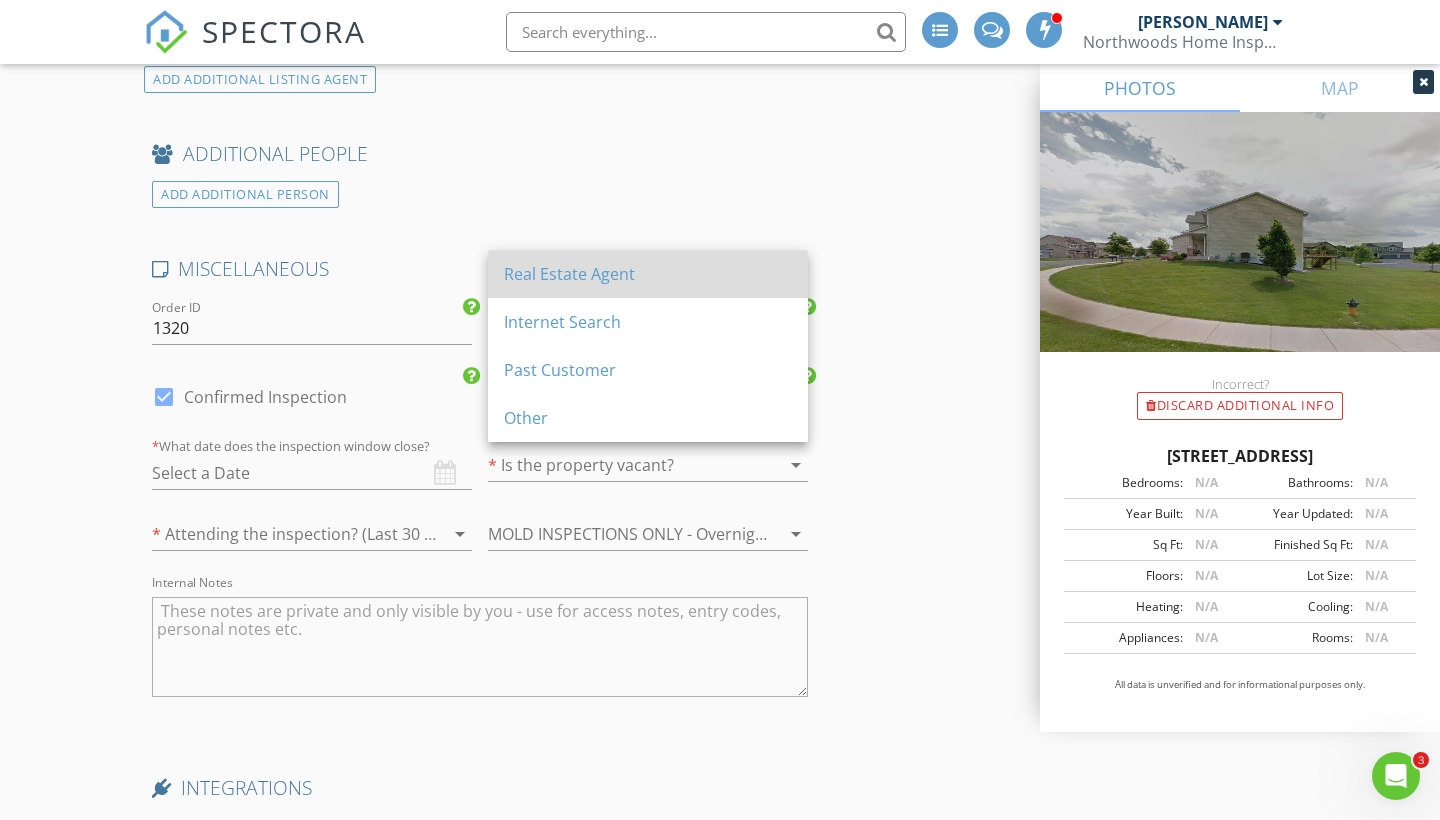 click on "Real Estate Agent" at bounding box center (648, 274) 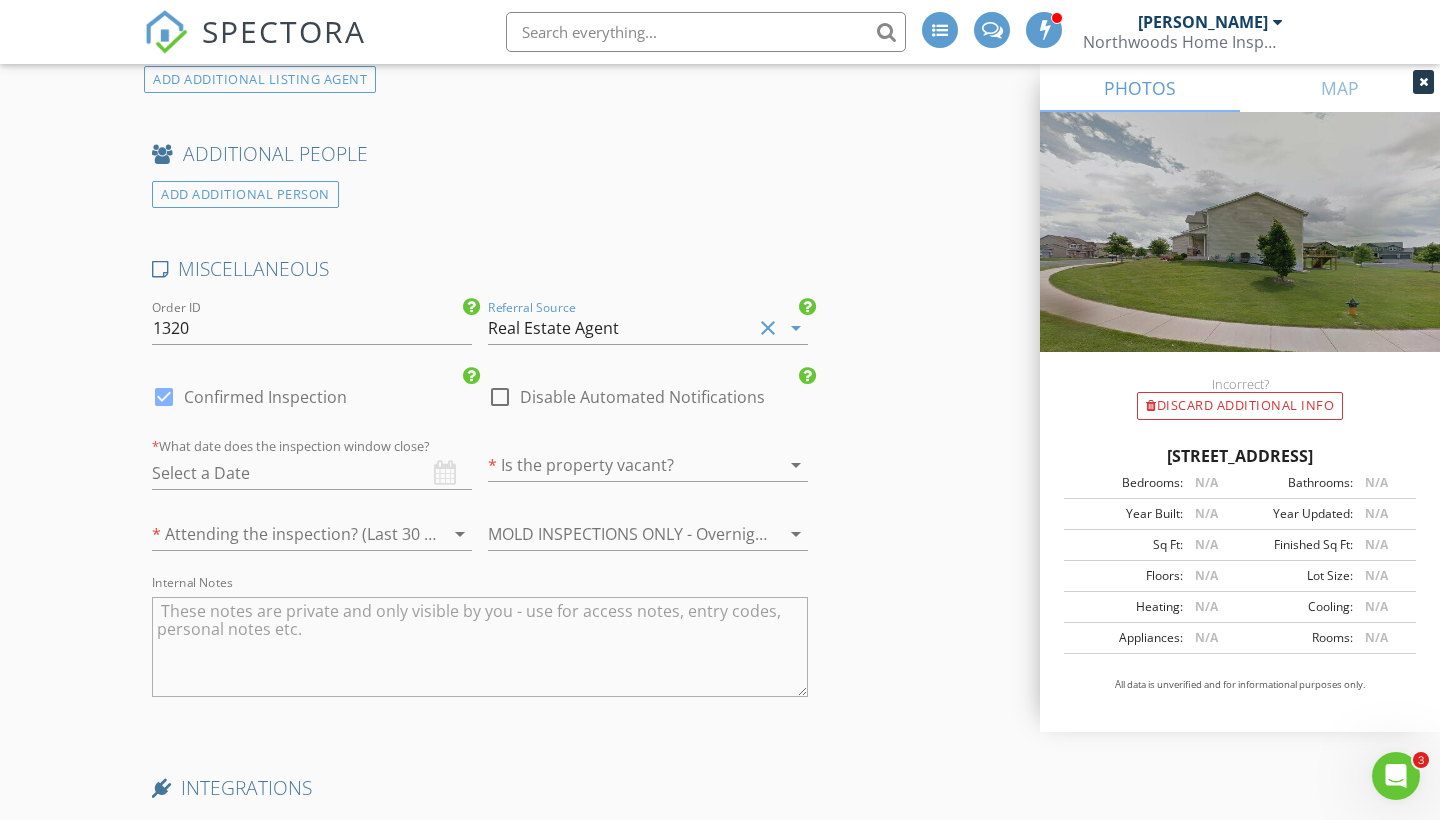 click at bounding box center (312, 473) 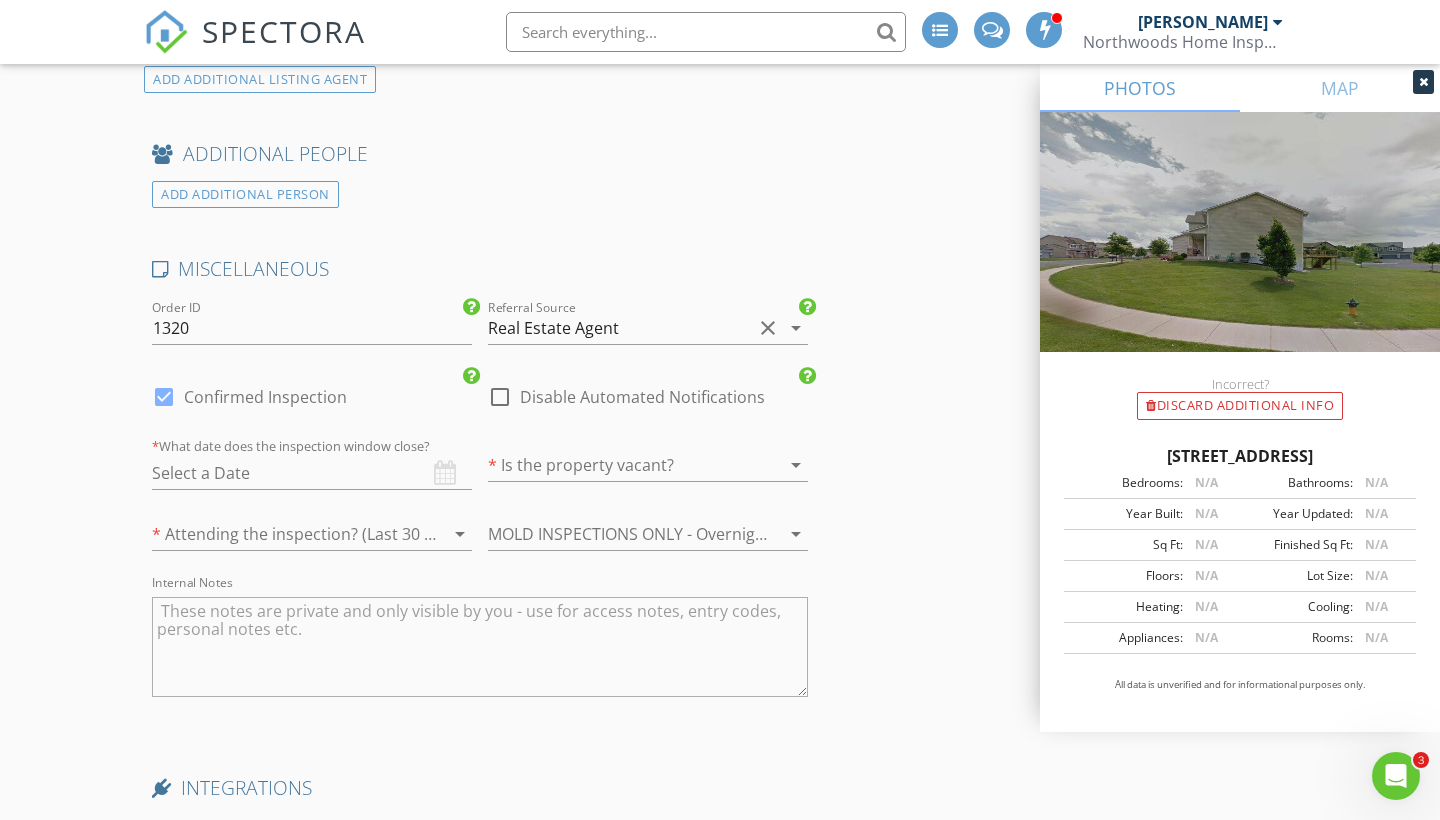 type on "07/30/2025" 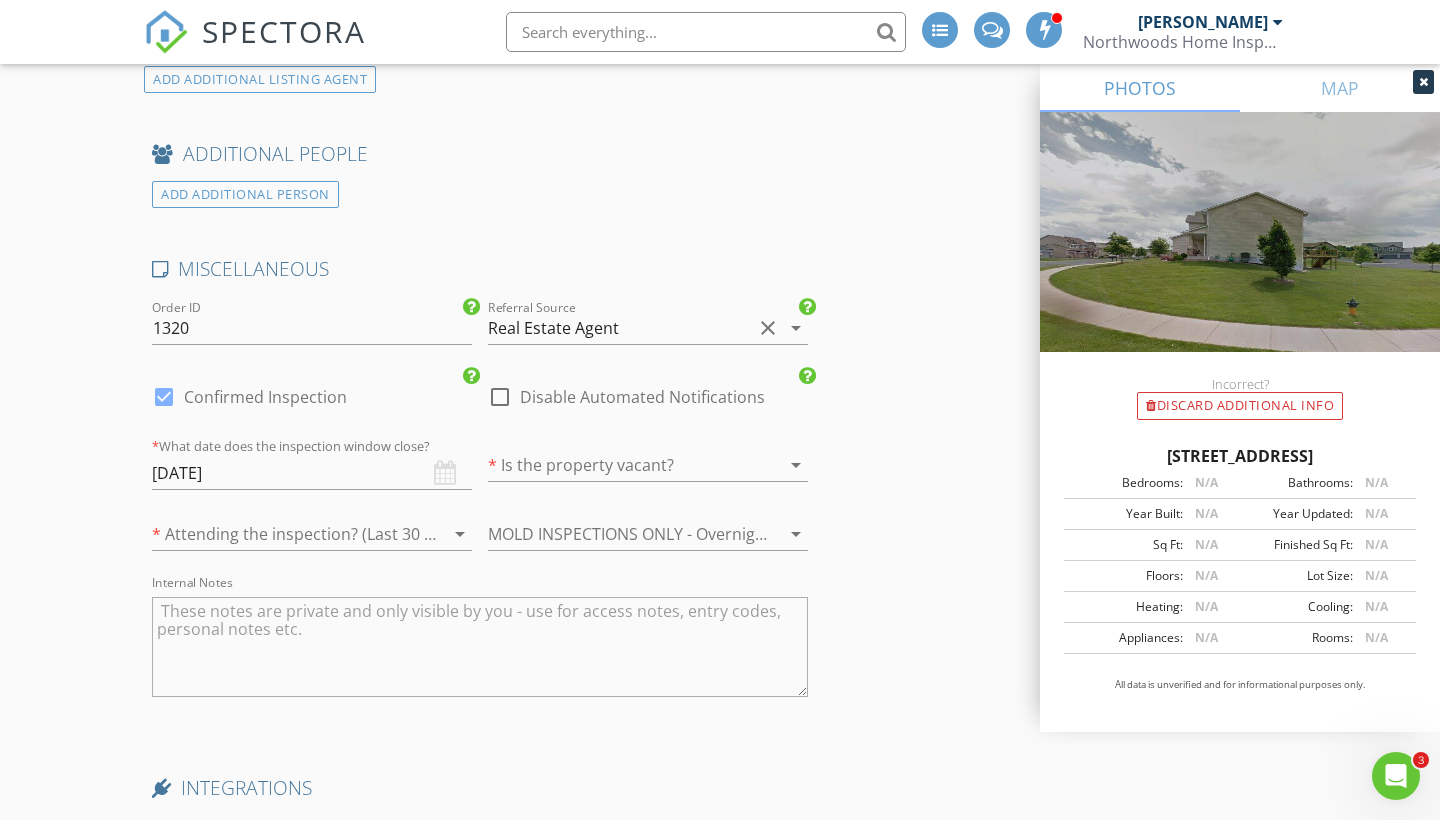 click at bounding box center [620, 465] 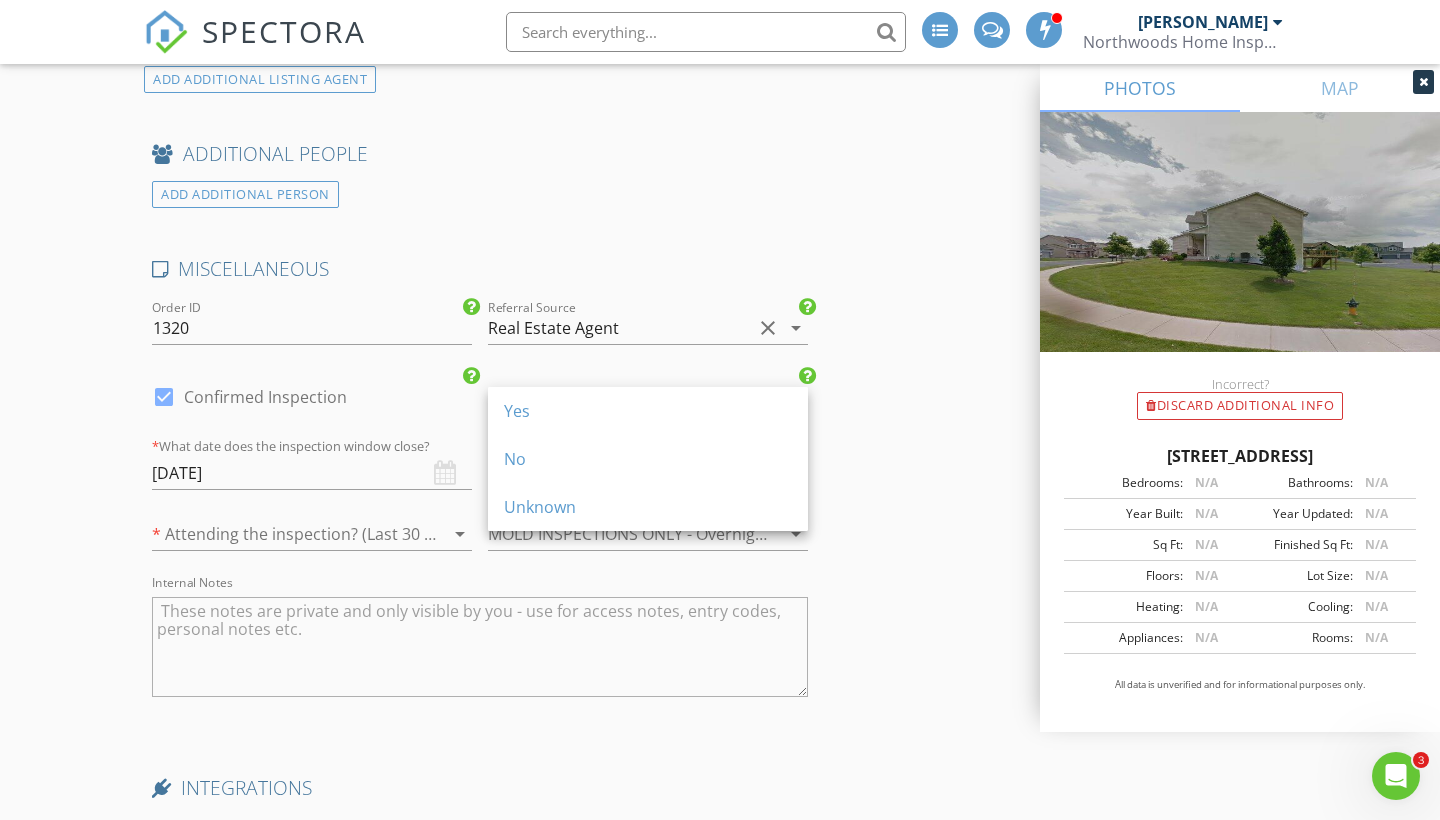 click on "No" at bounding box center (648, 459) 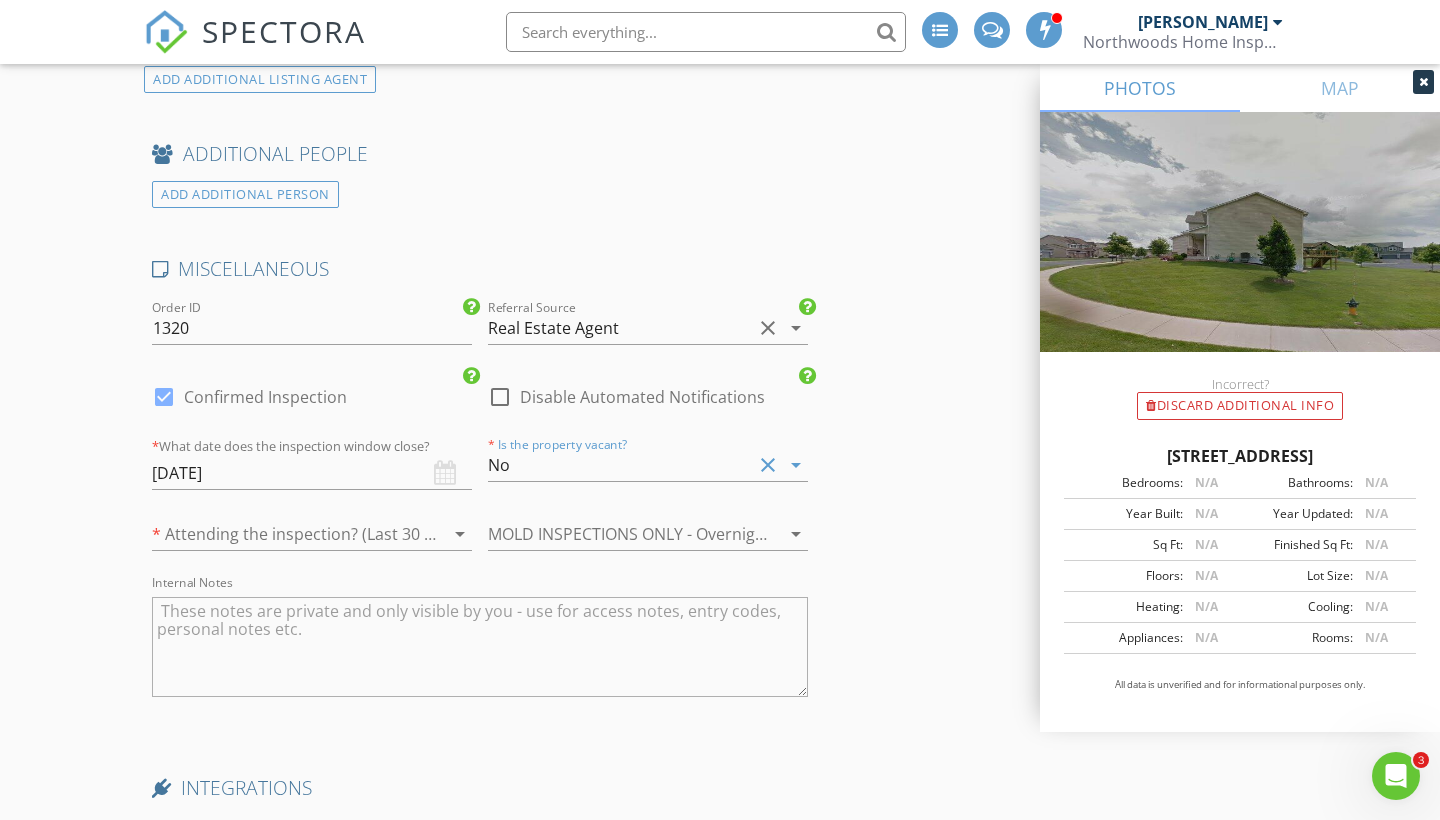 click at bounding box center [284, 534] 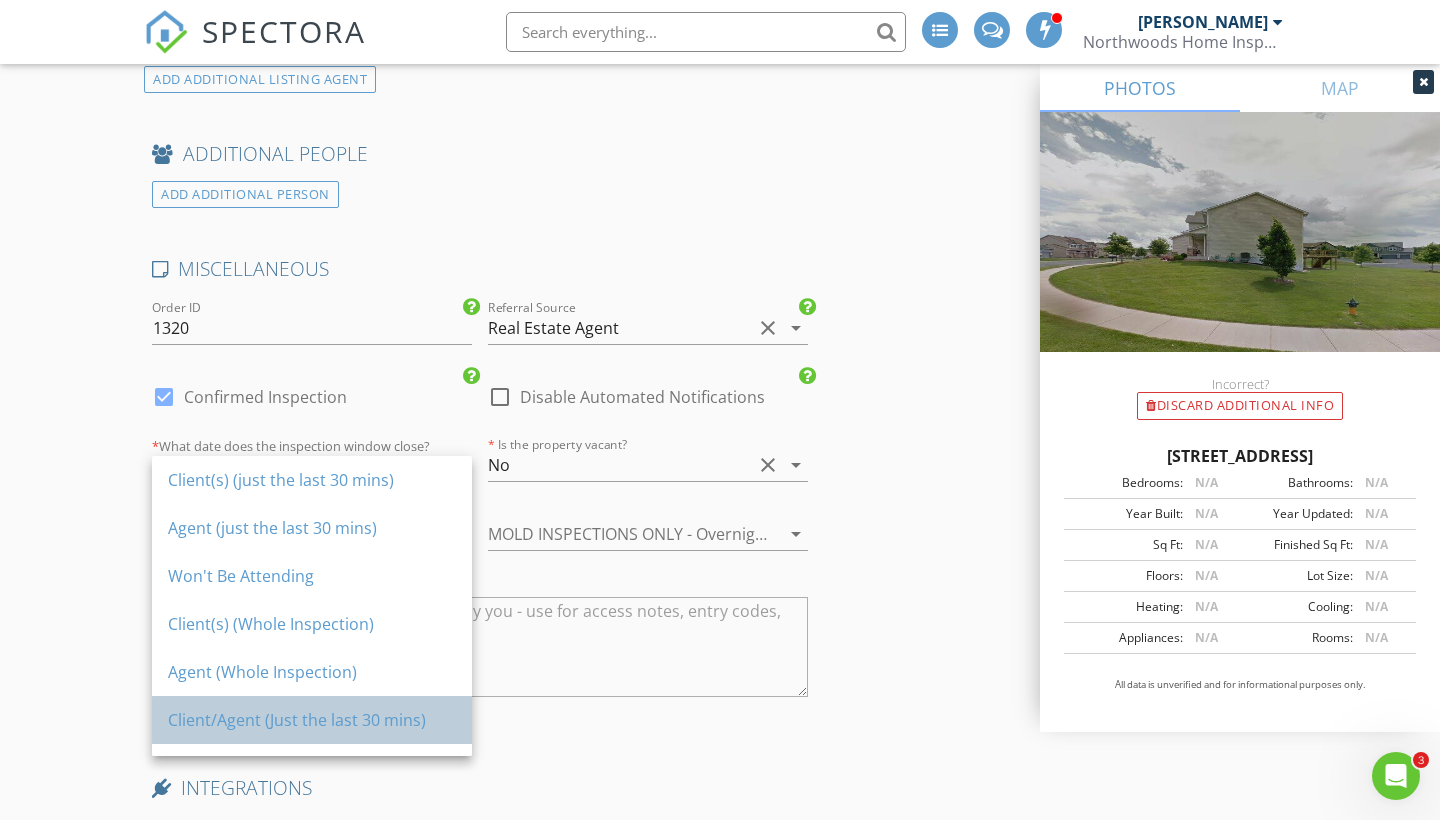 click on "Client/Agent (Just the last 30 mins)" at bounding box center (312, 720) 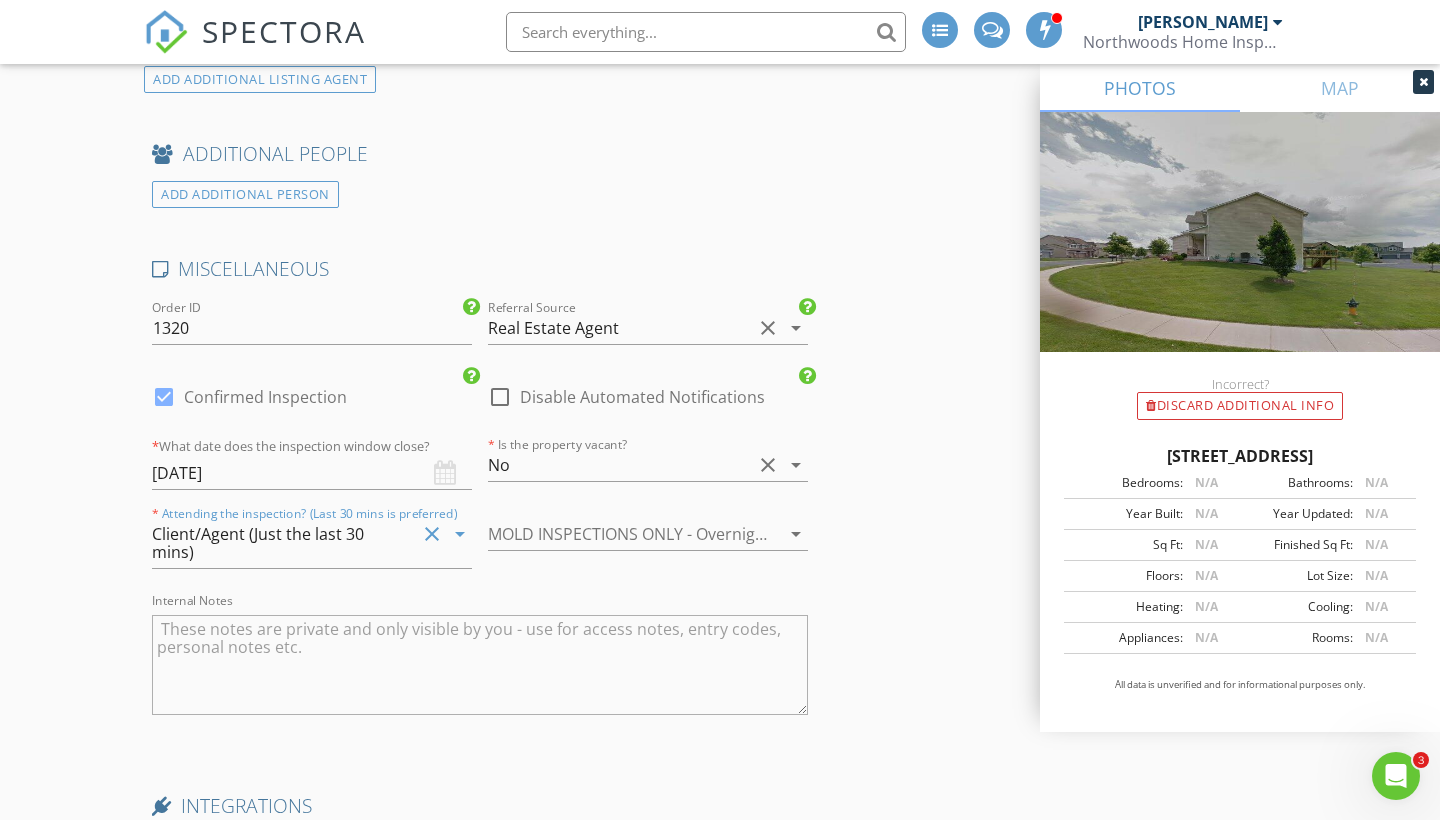 click on "New Inspection
INSPECTOR(S)
check_box   Ryan Moore   PRIMARY   check_box   James Franklin     Ryan Moore,  James Franklin arrow_drop_down   check_box_outline_blank Ryan Moore specifically requested check_box_outline_blank James Franklin specifically requested
Date/Time
07/29/2025 3:00 PM
Location
Address Search       Address 1750 Fox Run   Unit   City Shakopee   State MN   Zip 55379   County Scott     Square Feet 3714   Year Built 2009   Foundation Basement arrow_drop_down     Ryan Moore     63.1 miles     (an hour)         James Franklin     41.0 miles     (an hour)
client
check_box Enable Client CC email for this inspection   Client Search     check_box_outline_blank Client is a Company/Organization     First Name Habsa/Hamdi   Last Name Yusuf/Abdi   Email habsa_yusuf@yahoo.com   CC Email   Phone 612-232-1617         Tags         Notes" at bounding box center (720, -1155) 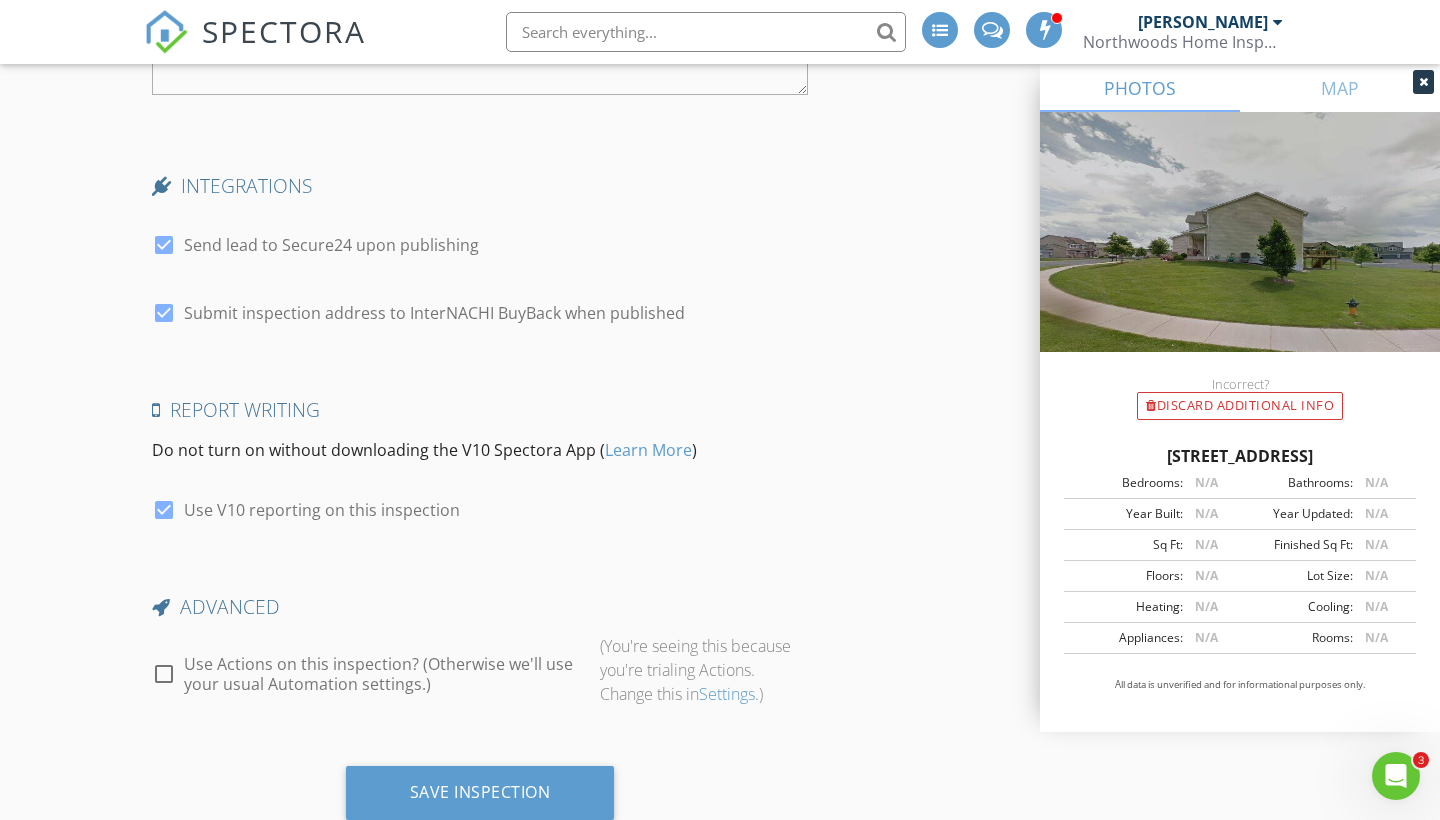 scroll, scrollTop: 4586, scrollLeft: 0, axis: vertical 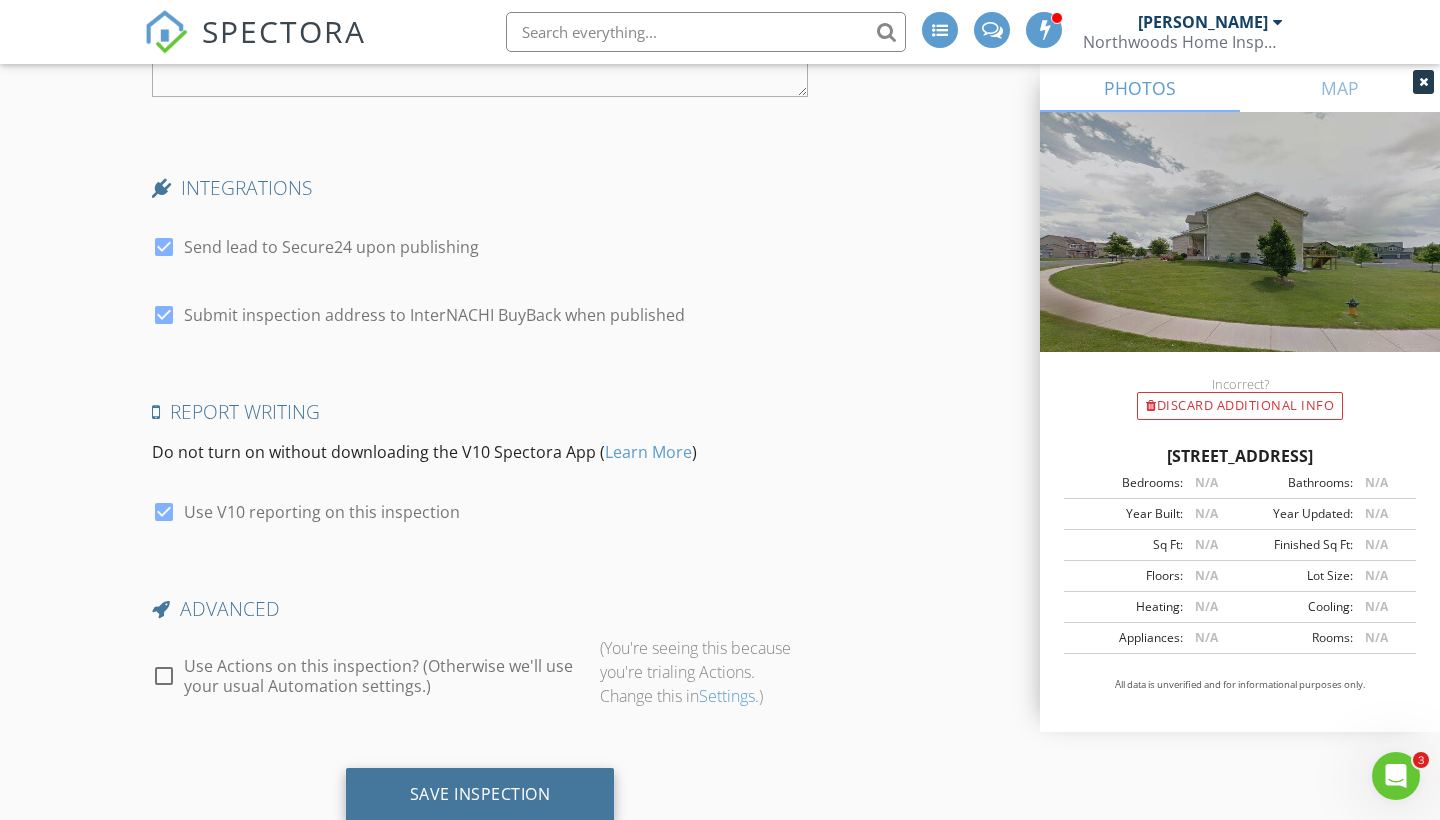 click on "Save Inspection" at bounding box center [480, 794] 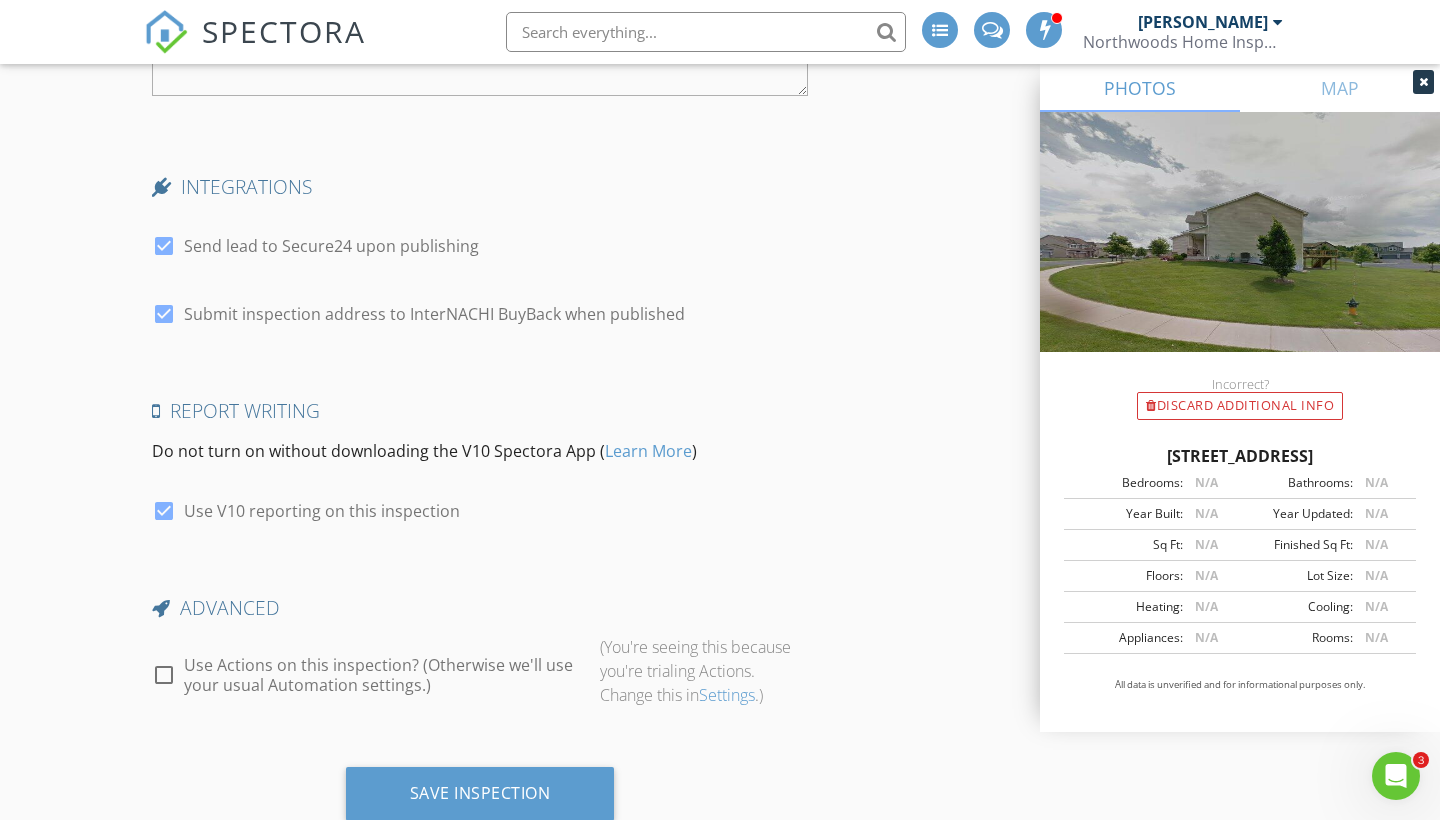scroll, scrollTop: 4586, scrollLeft: 0, axis: vertical 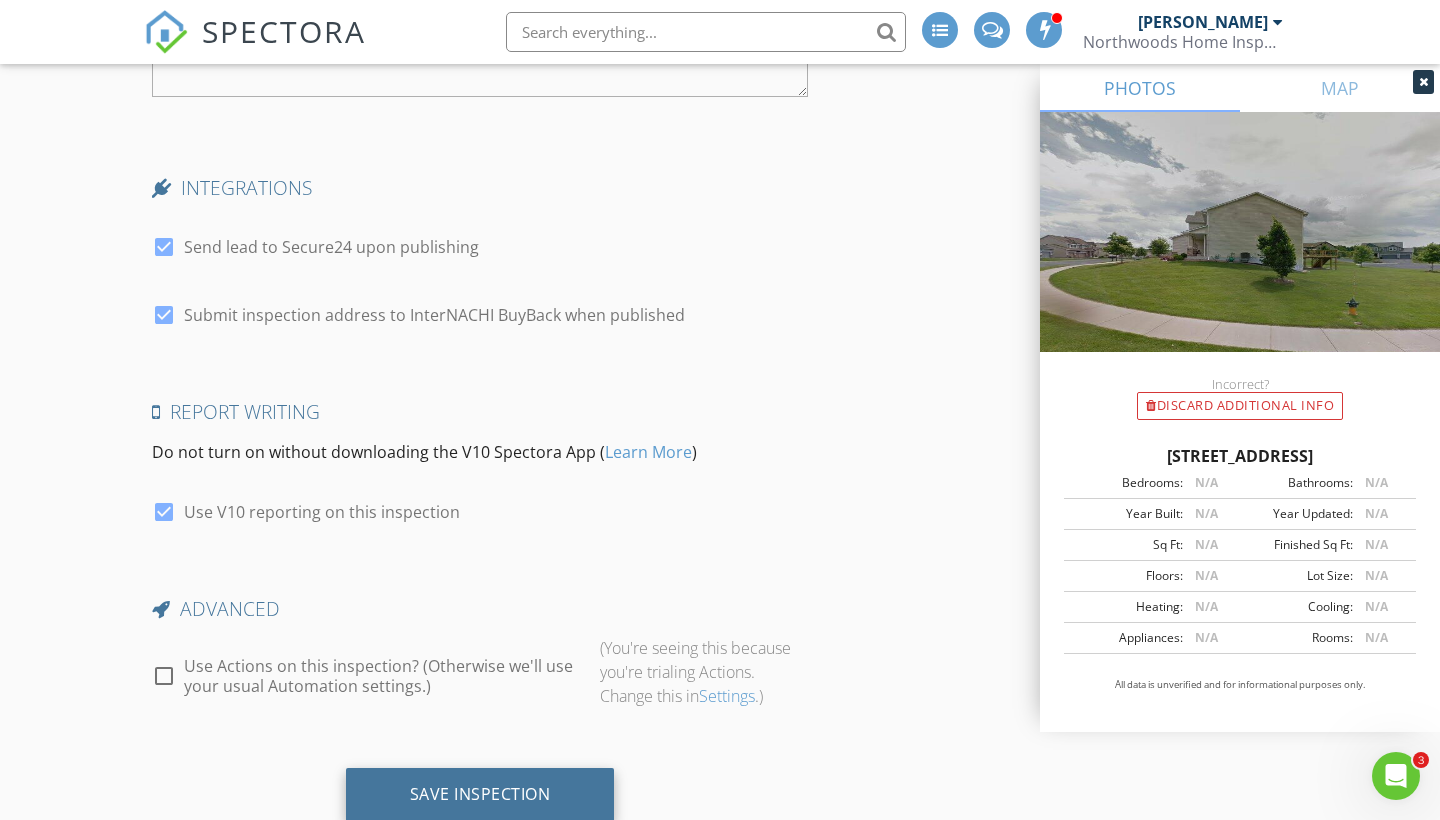 click on "Save Inspection" at bounding box center (480, 794) 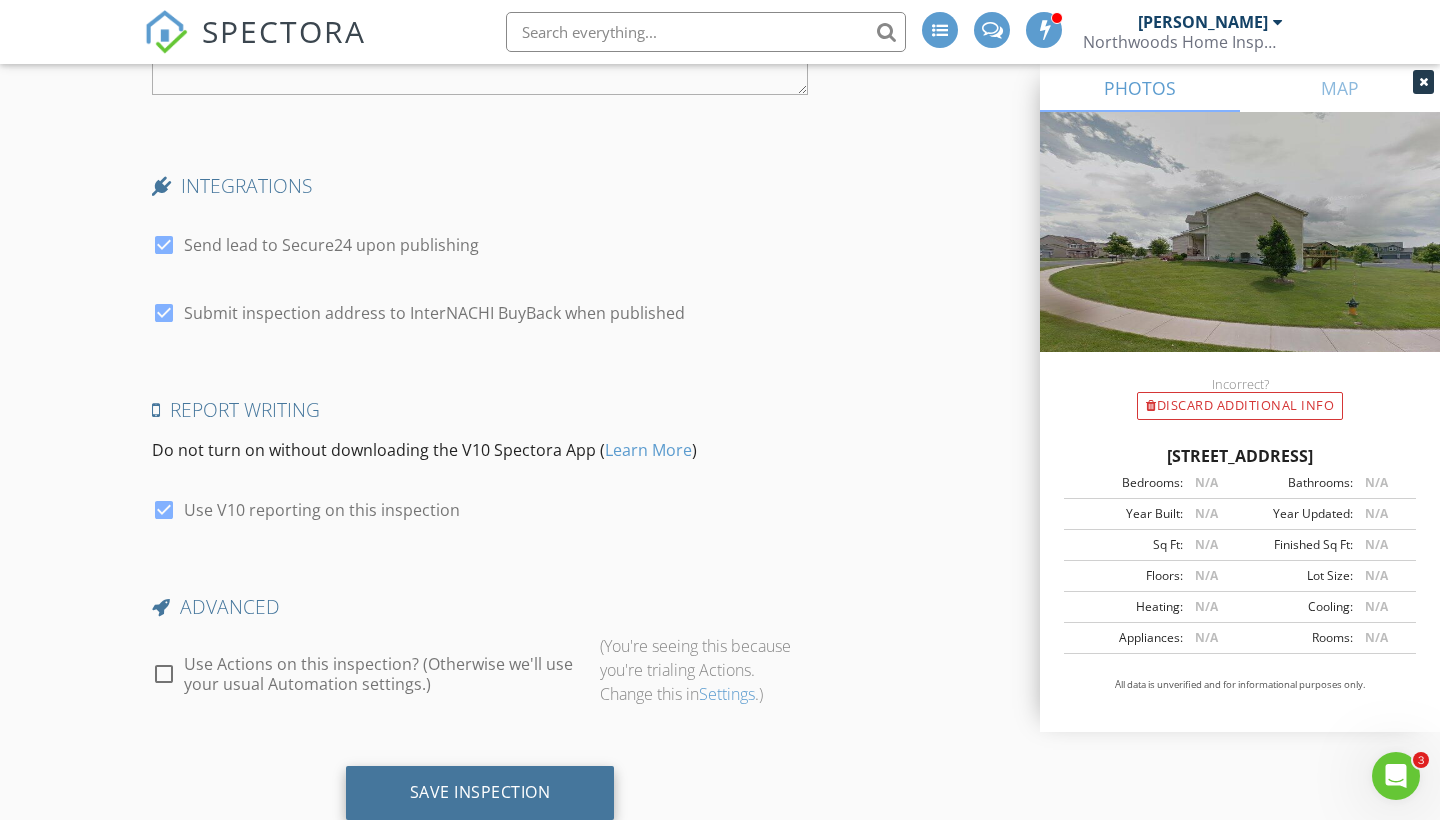 scroll, scrollTop: 4586, scrollLeft: 0, axis: vertical 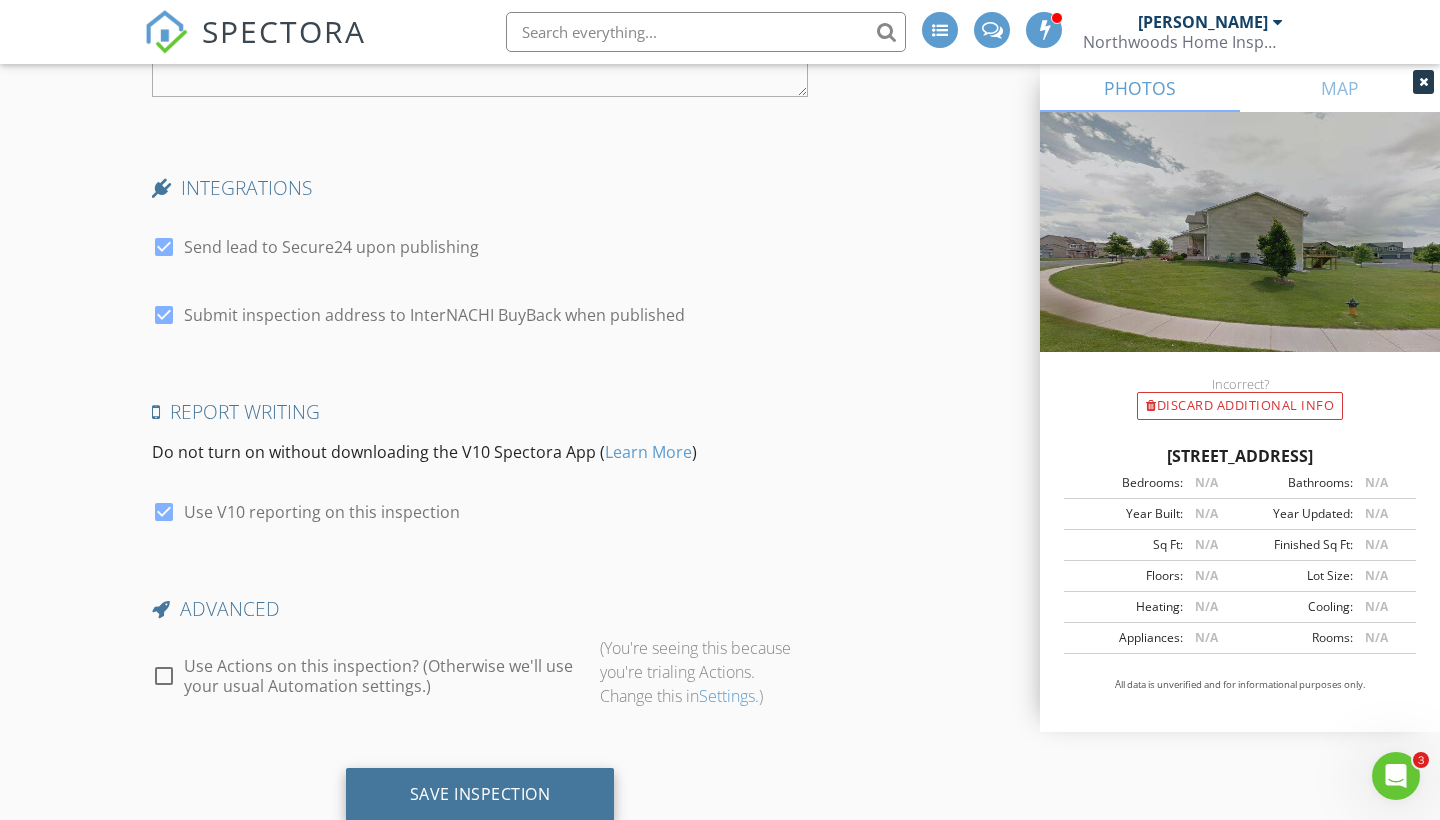 click on "Save Inspection" at bounding box center (480, 795) 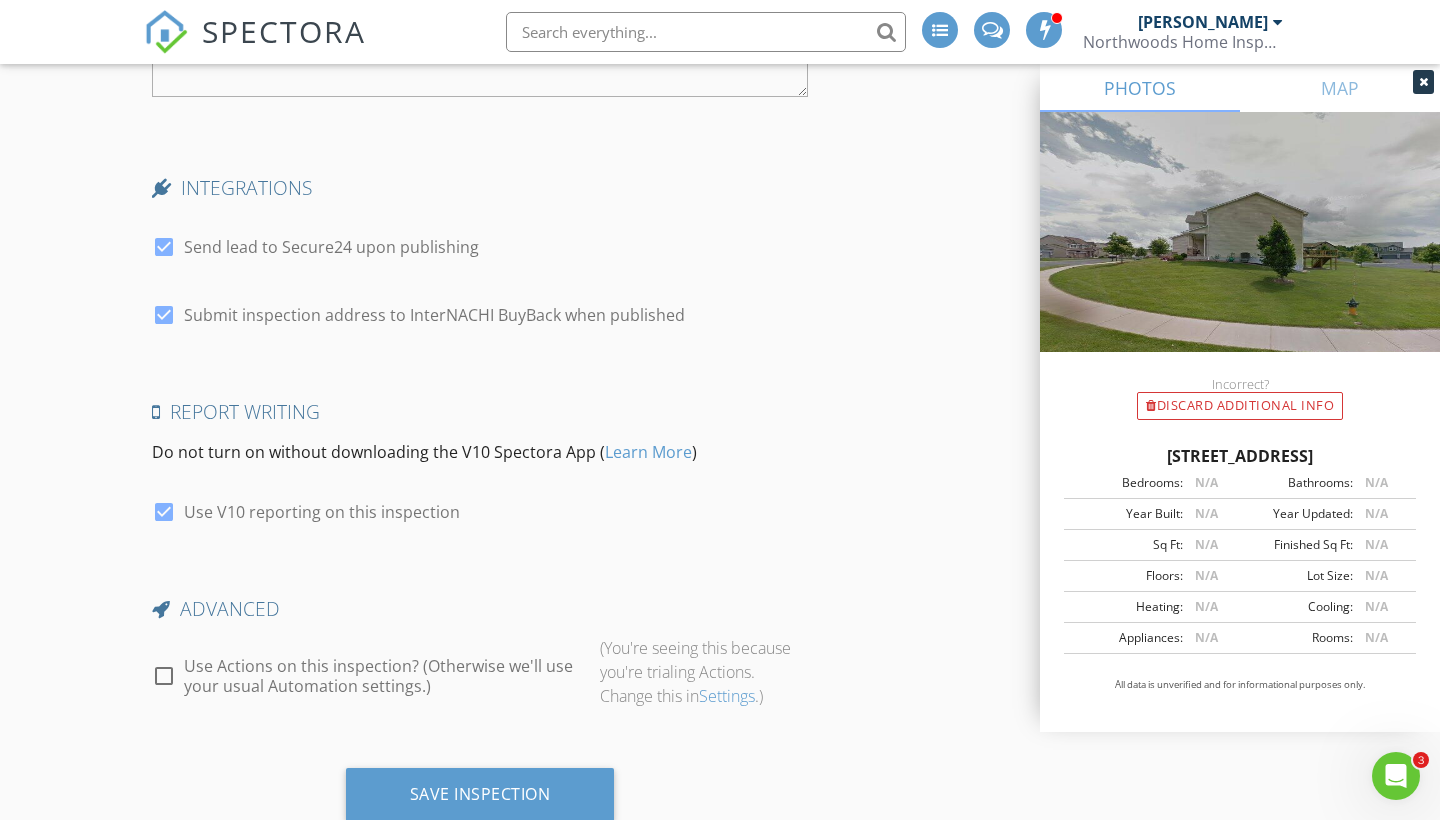 click 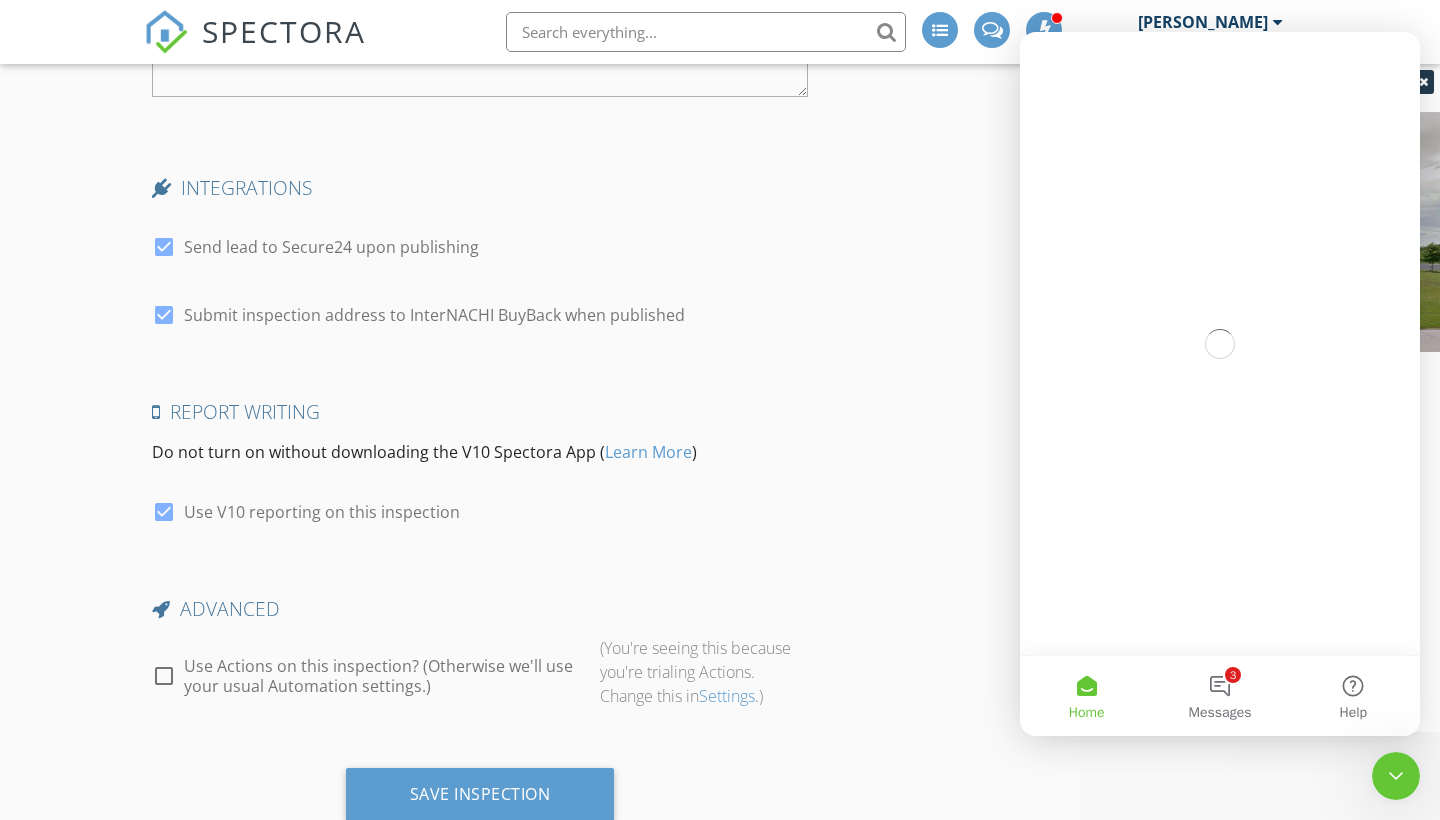 scroll, scrollTop: 0, scrollLeft: 0, axis: both 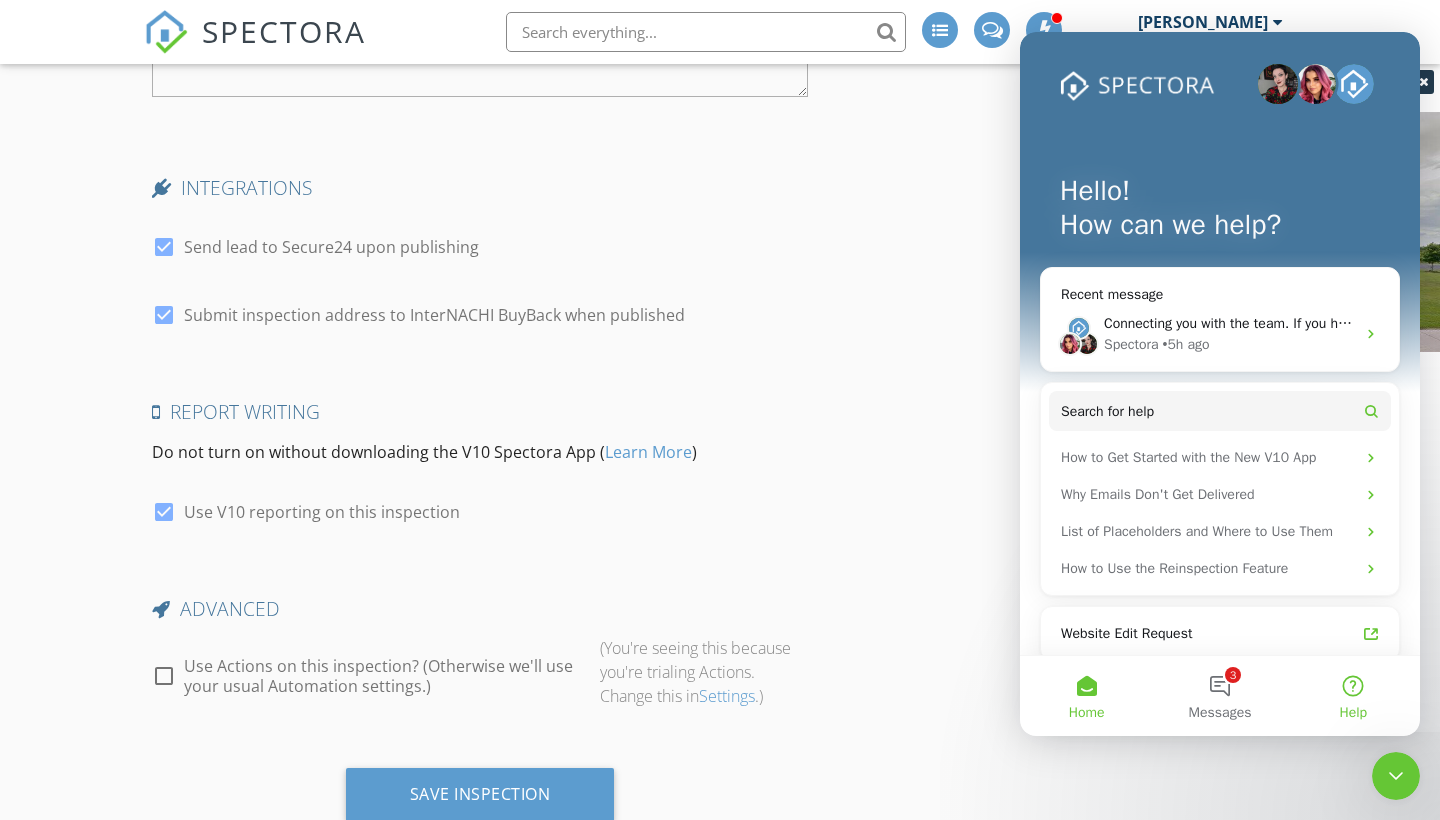 click on "Help" at bounding box center (1353, 713) 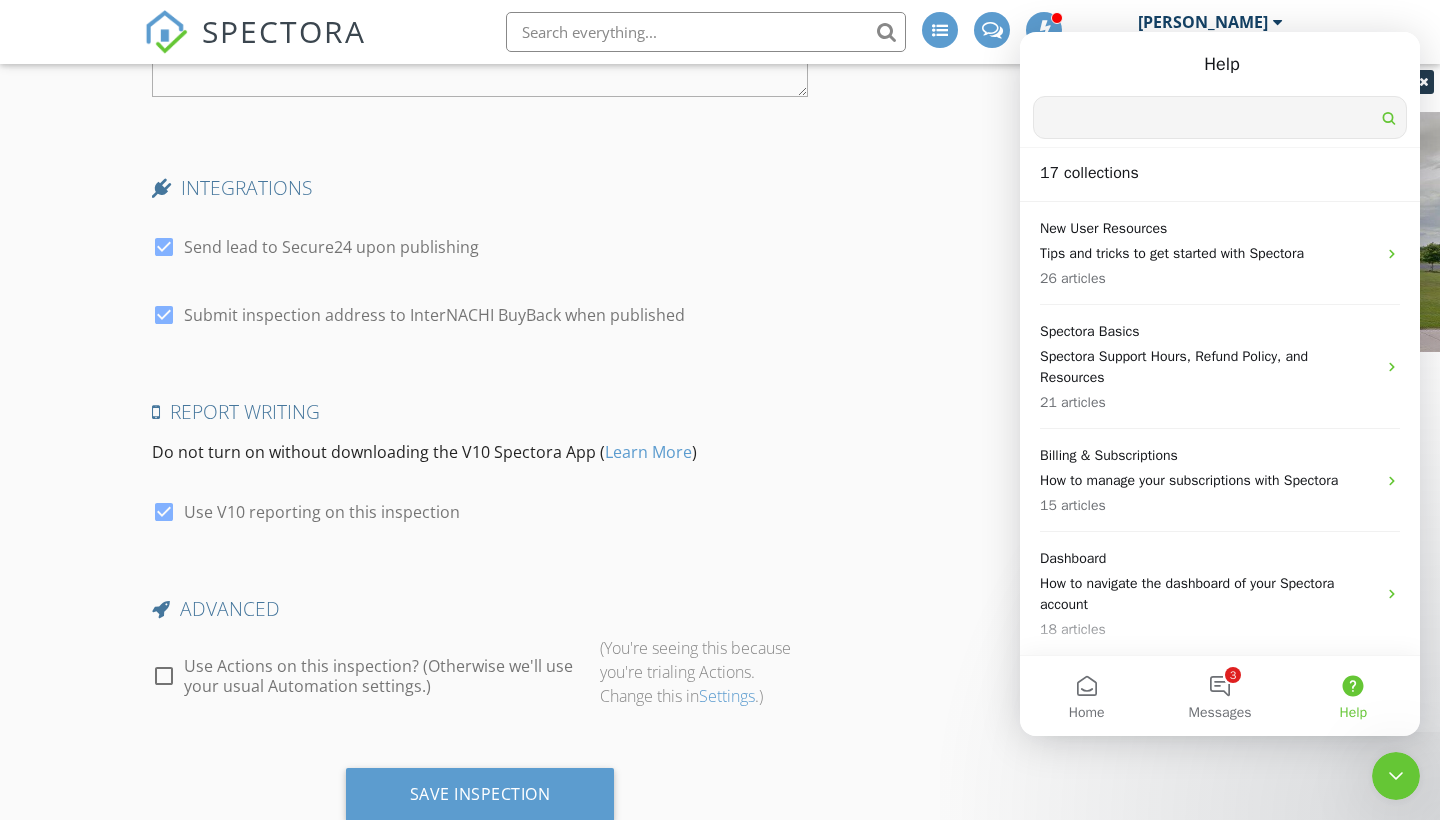 click at bounding box center (1220, 117) 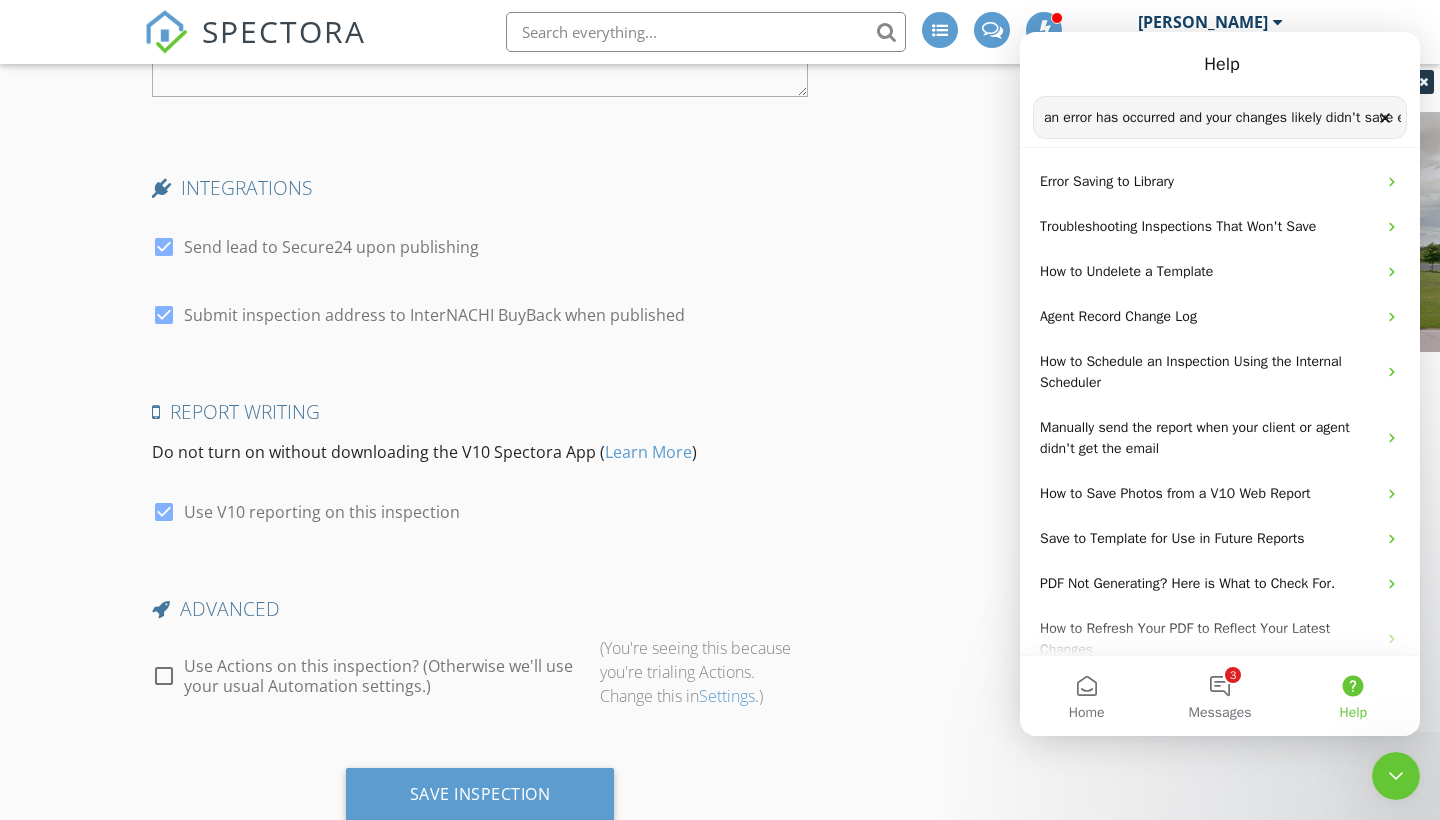 type on "an error has occurred and your changes likely didn't save error" 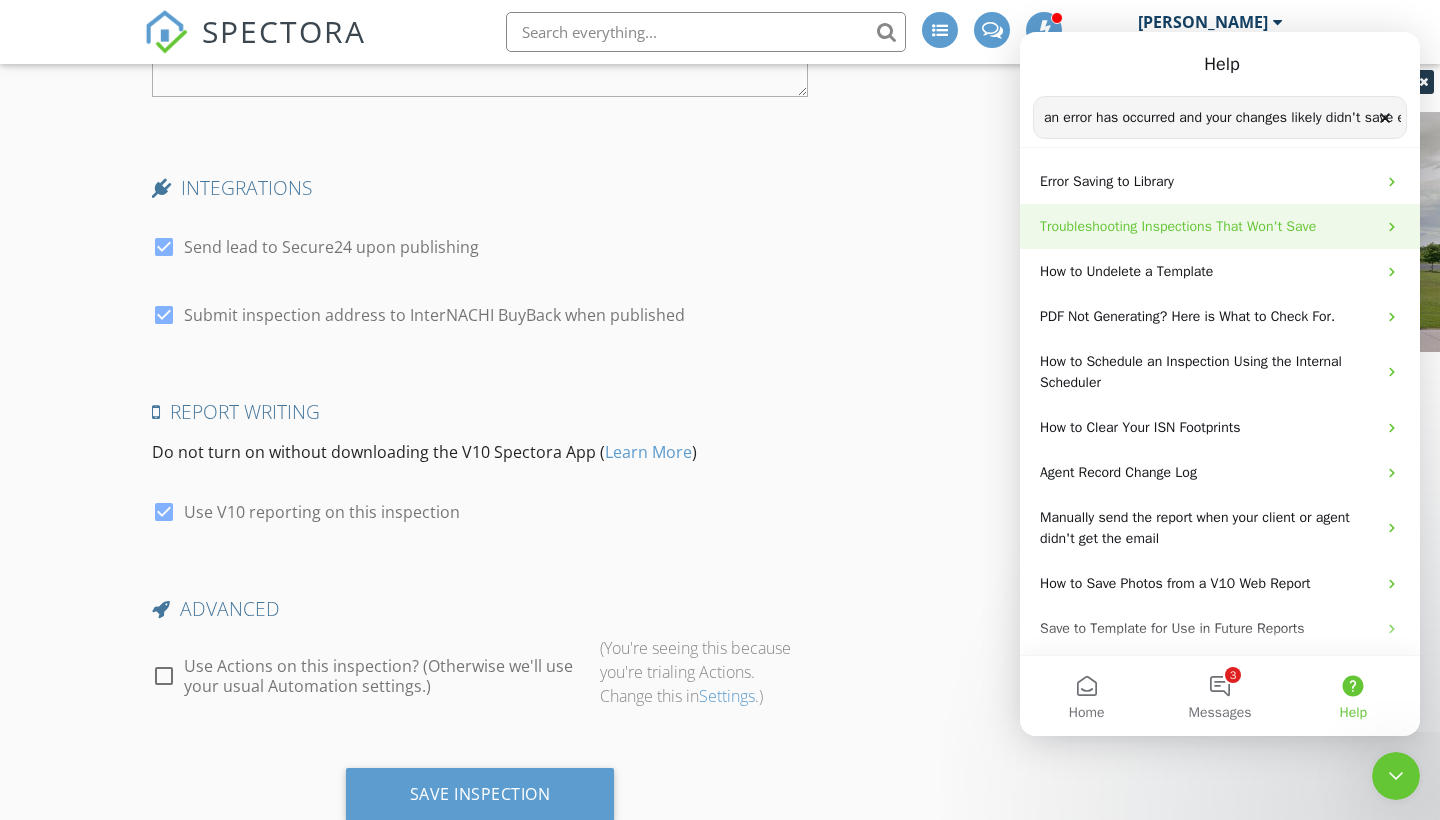 click on "Troubleshooting Inspections That Won't Save" at bounding box center (1178, 226) 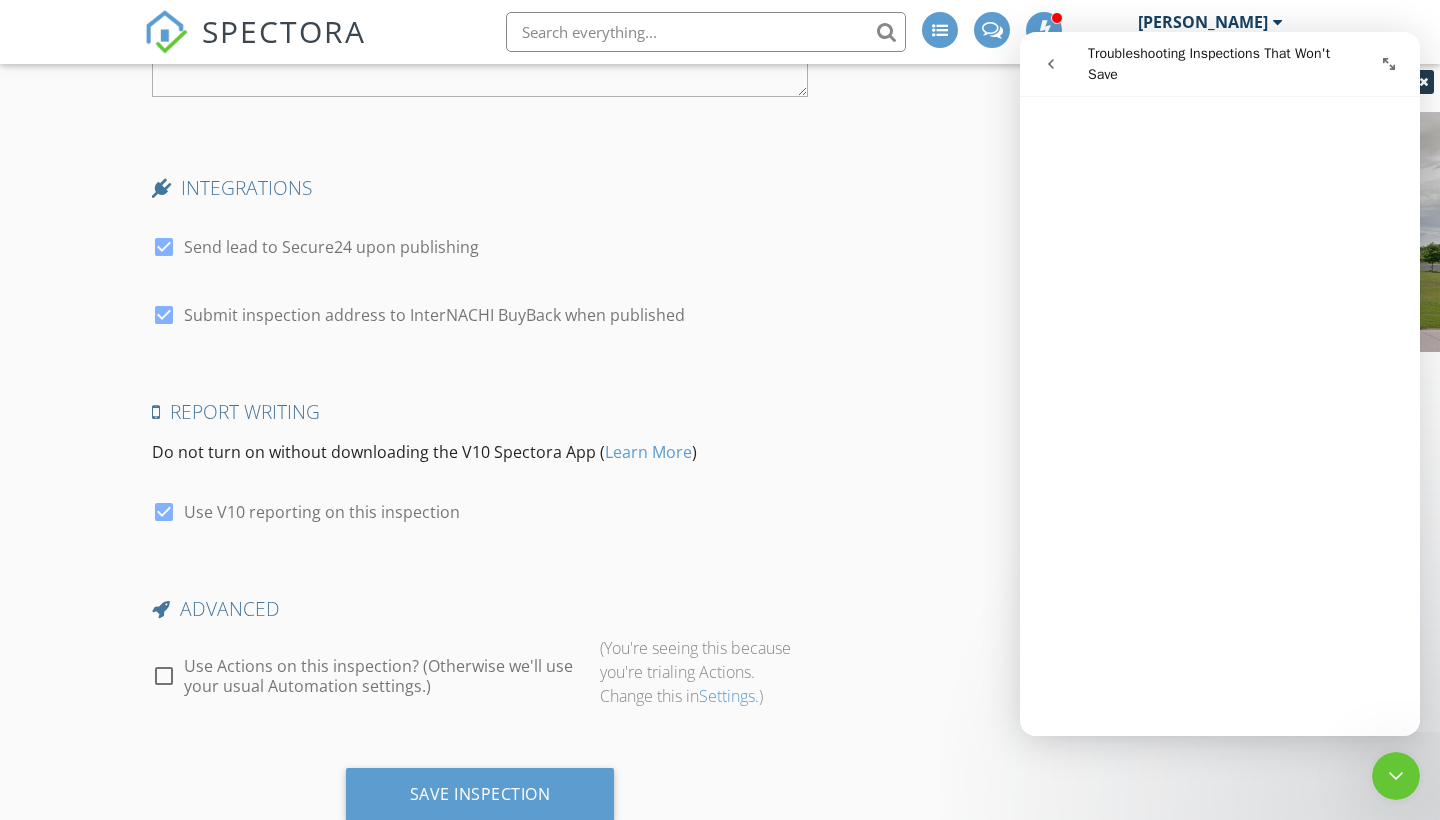 scroll, scrollTop: 1621, scrollLeft: 0, axis: vertical 